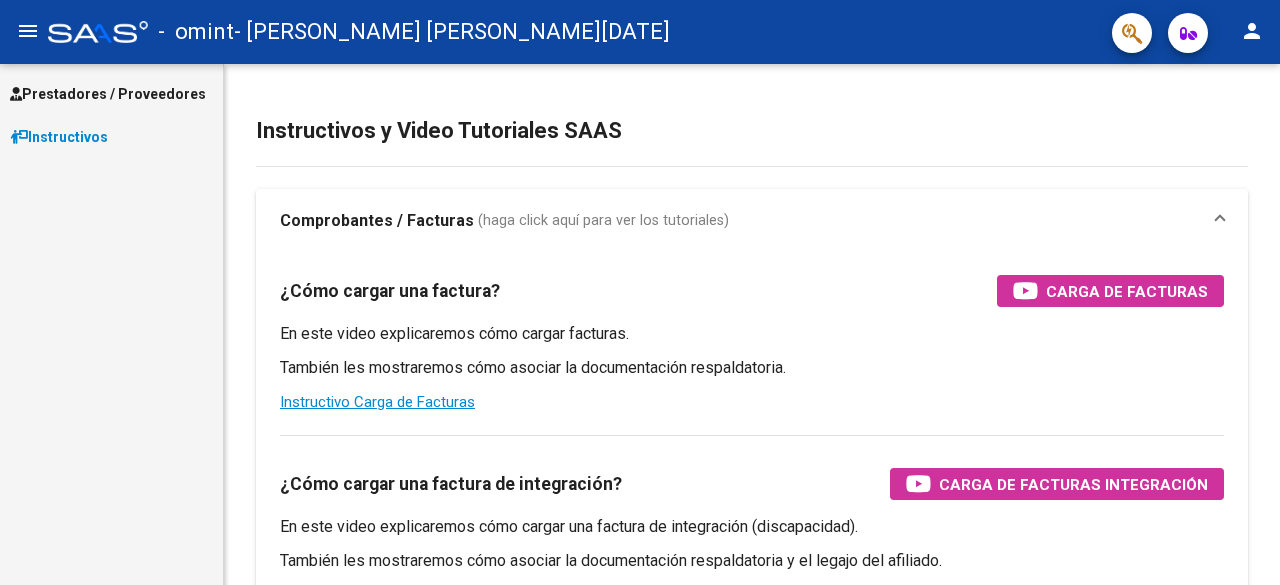 scroll, scrollTop: 0, scrollLeft: 0, axis: both 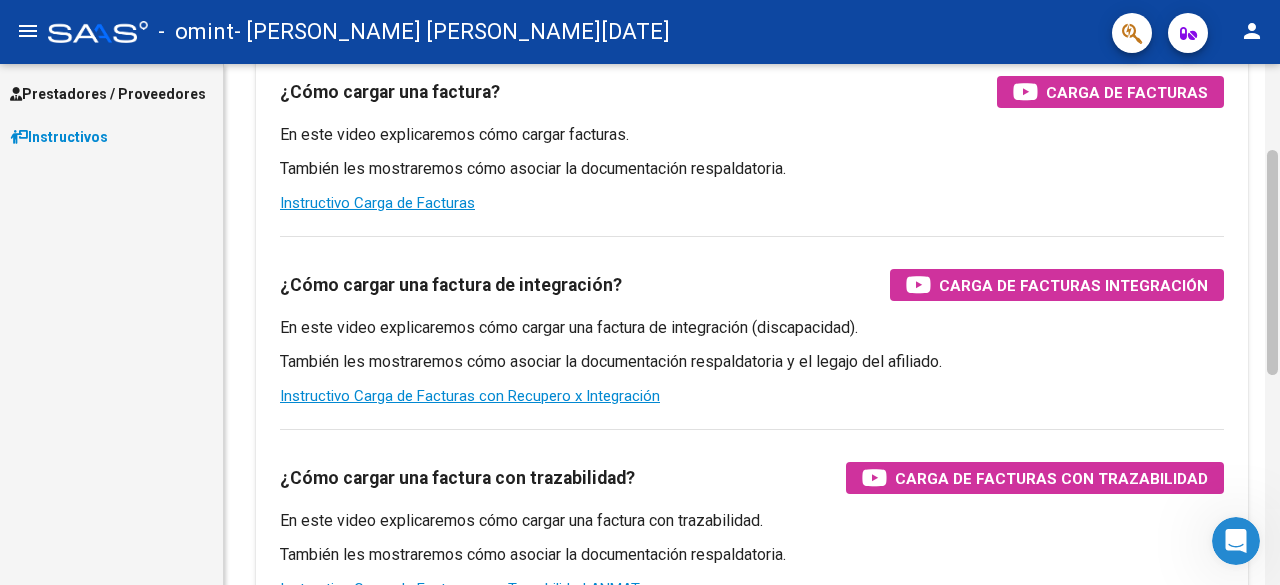 drag, startPoint x: 1275, startPoint y: 145, endPoint x: 1279, endPoint y: 231, distance: 86.09297 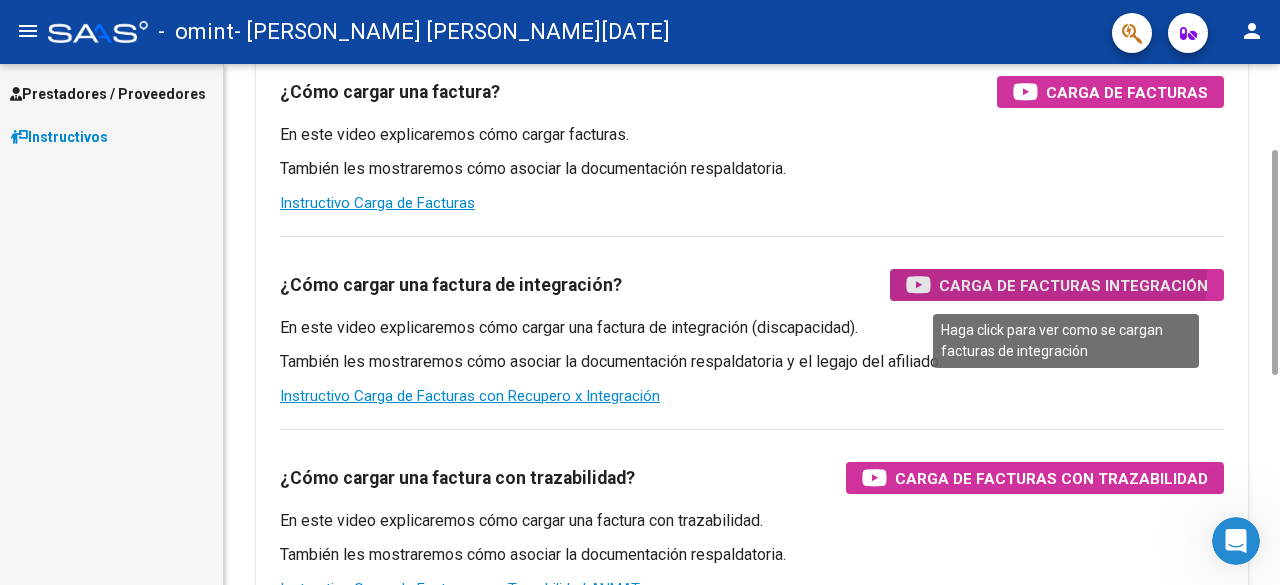click on "Carga de Facturas Integración" at bounding box center [1073, 285] 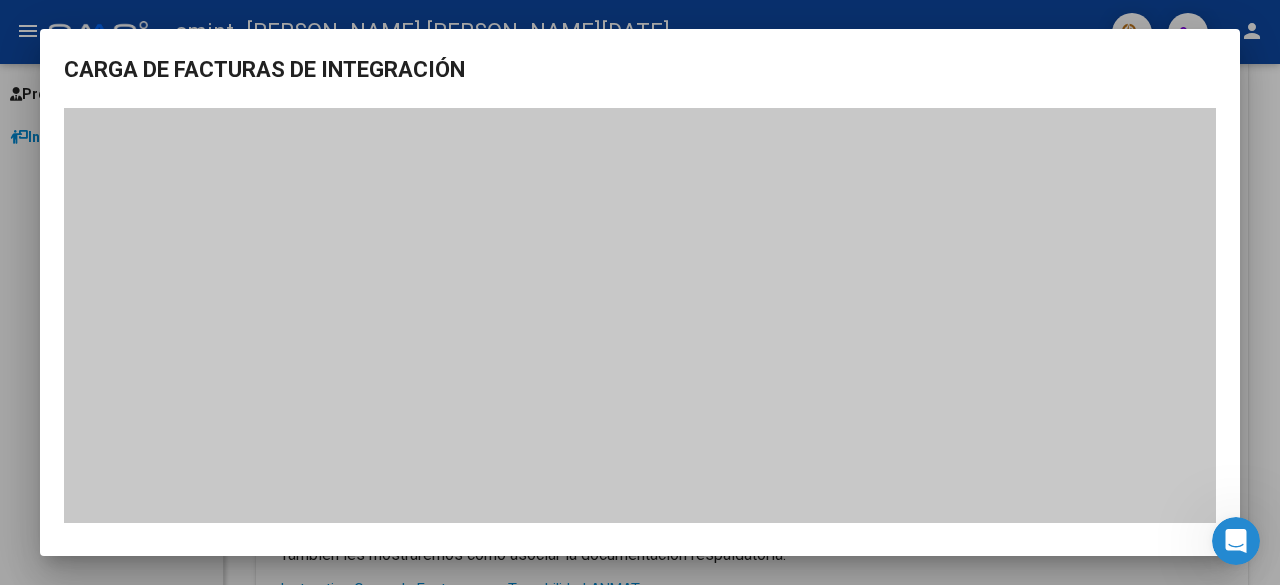 click 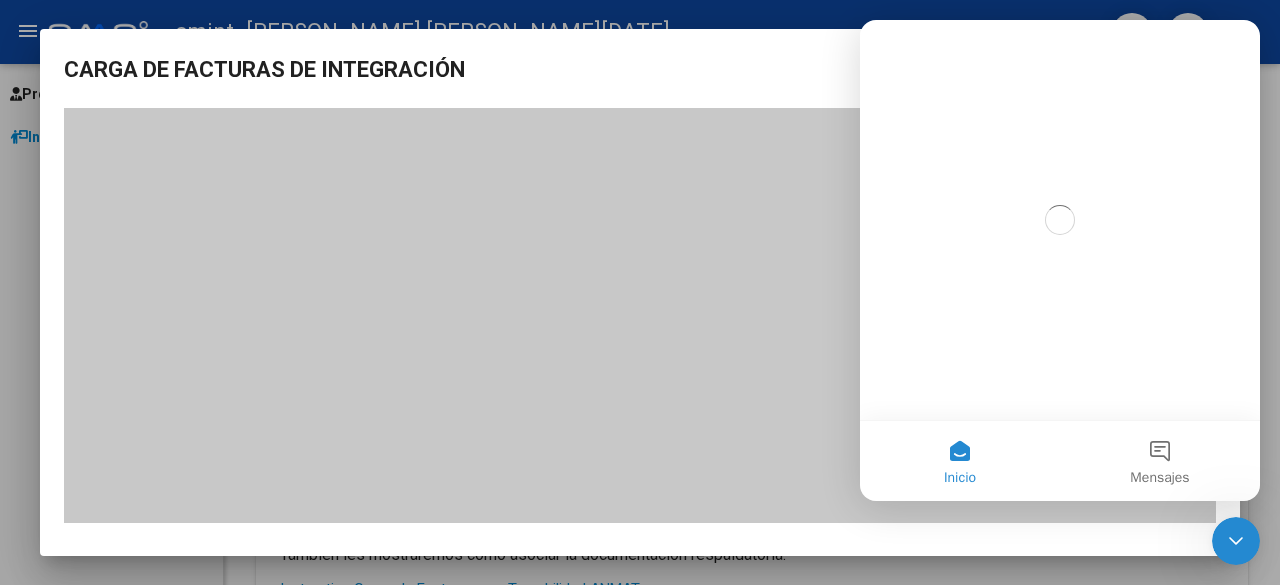 scroll, scrollTop: 0, scrollLeft: 0, axis: both 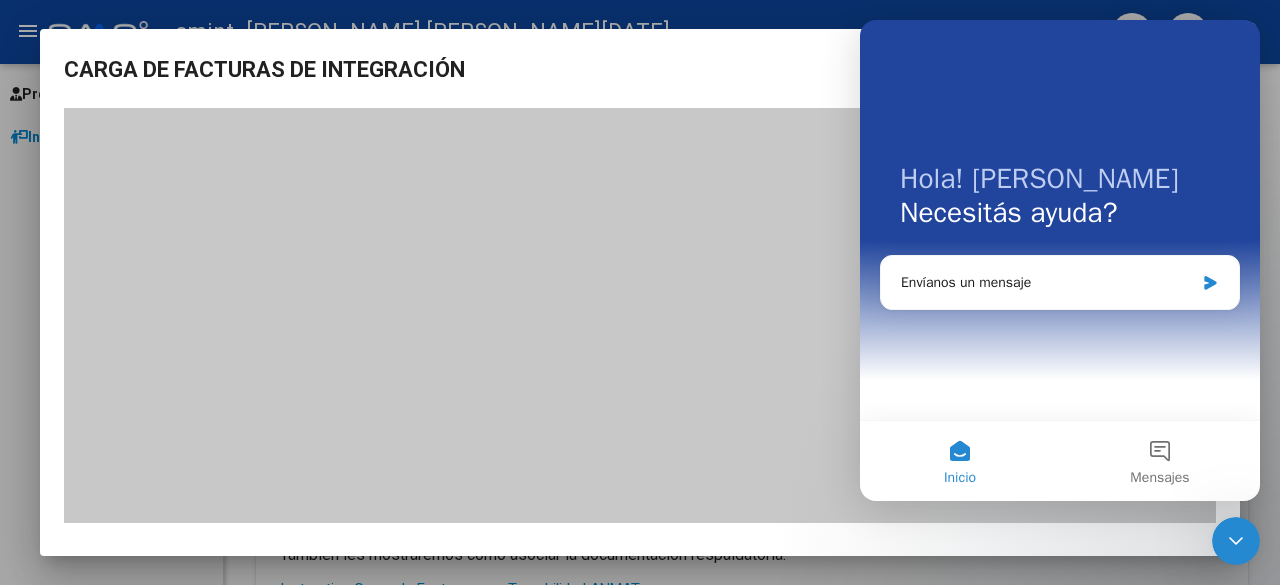 click 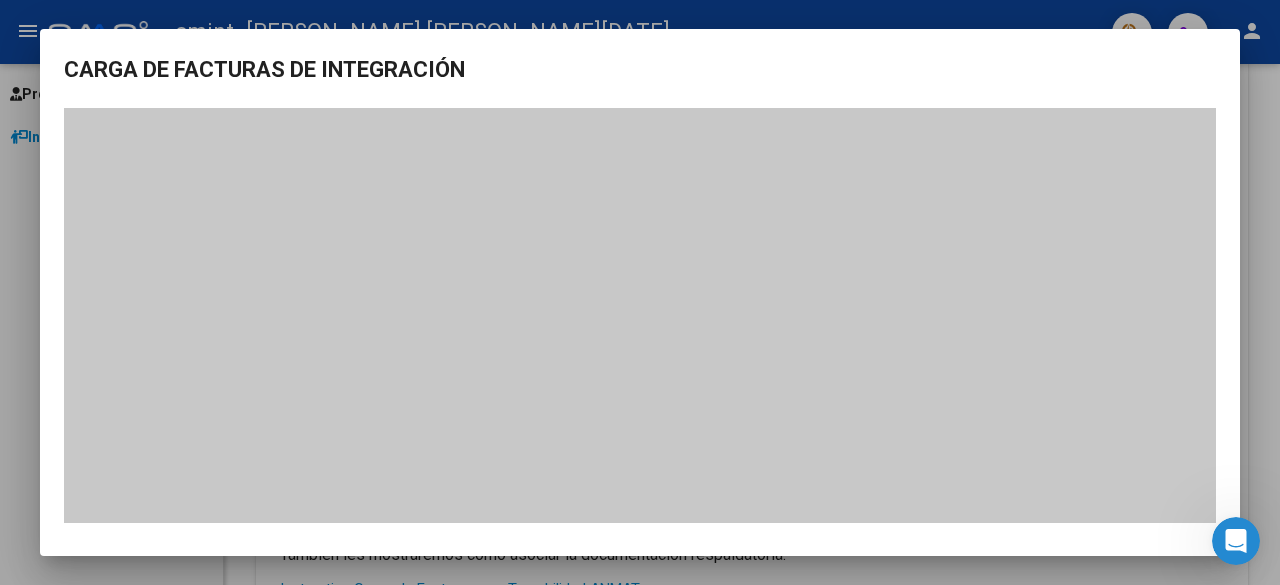 scroll, scrollTop: 0, scrollLeft: 0, axis: both 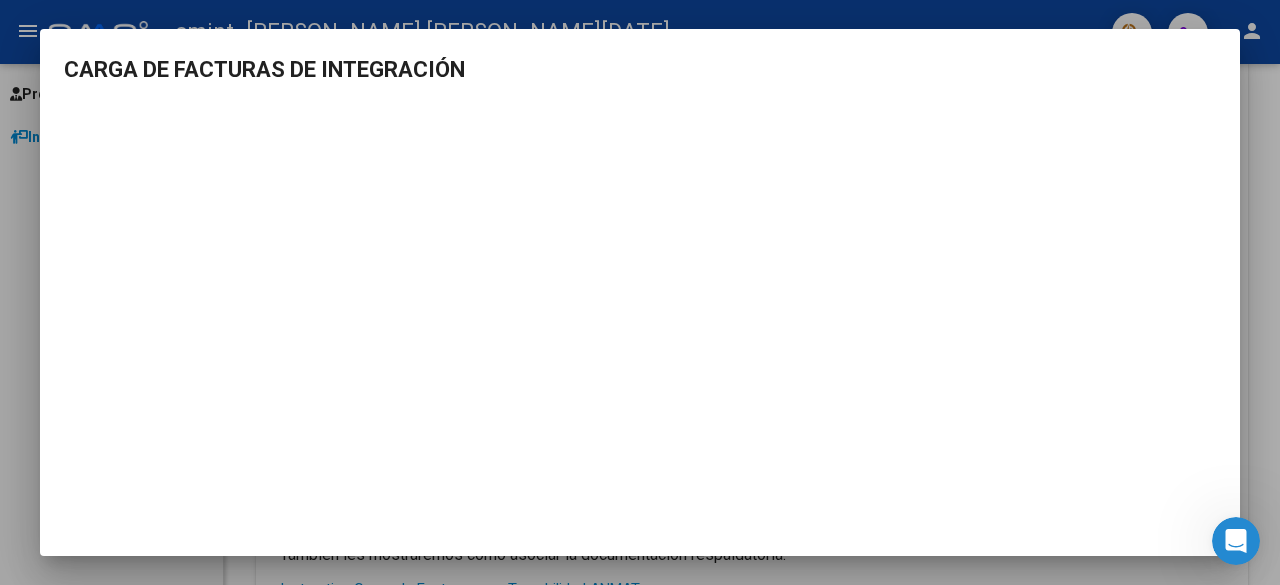 click at bounding box center [640, 292] 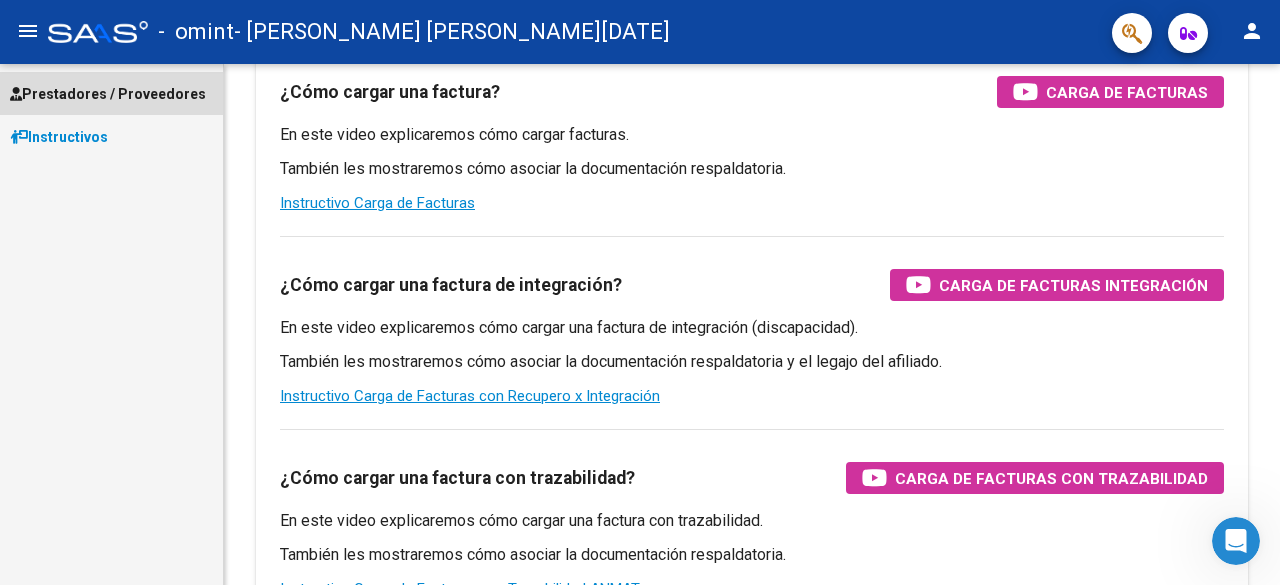 click on "Prestadores / Proveedores" at bounding box center (108, 94) 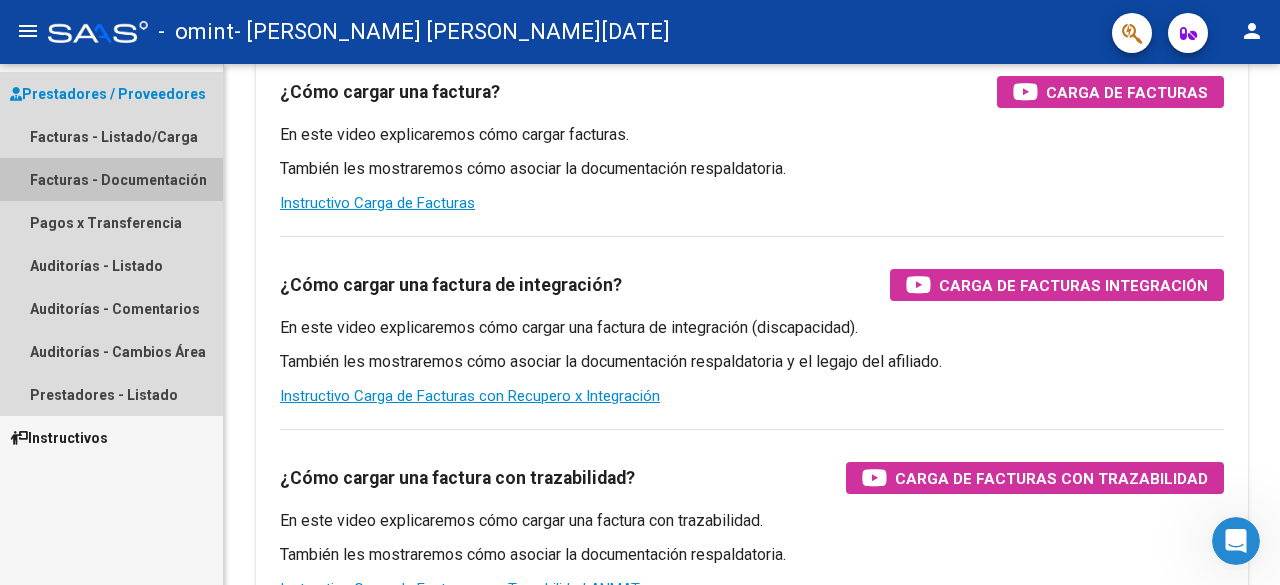 click on "Facturas - Documentación" at bounding box center (111, 179) 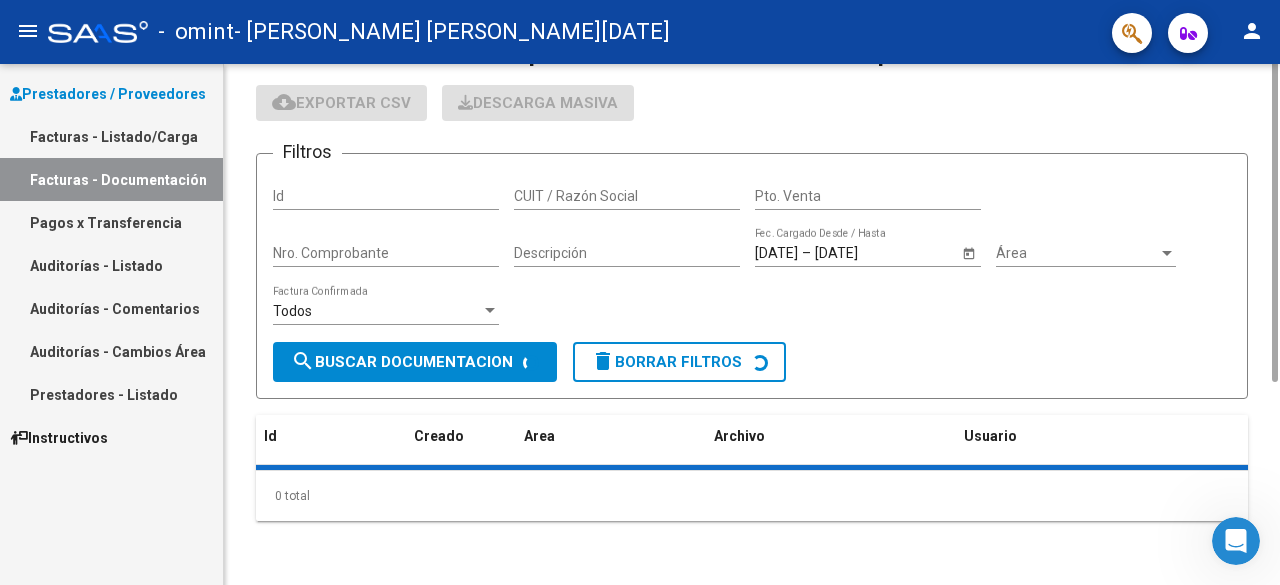 scroll, scrollTop: 0, scrollLeft: 0, axis: both 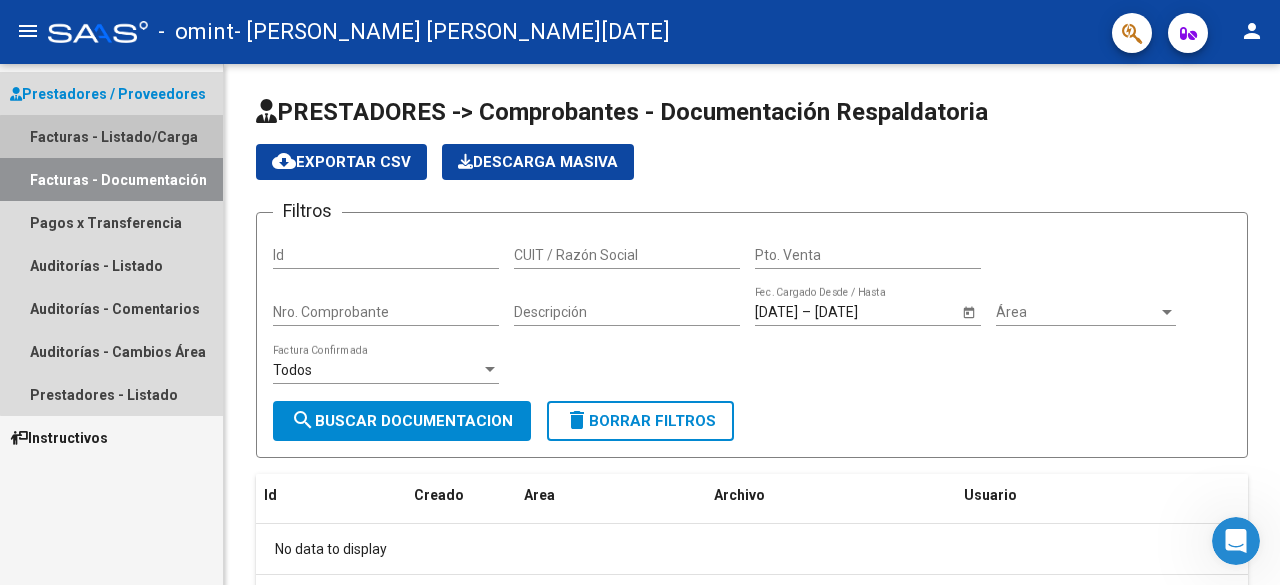 click on "Facturas - Listado/Carga" at bounding box center (111, 136) 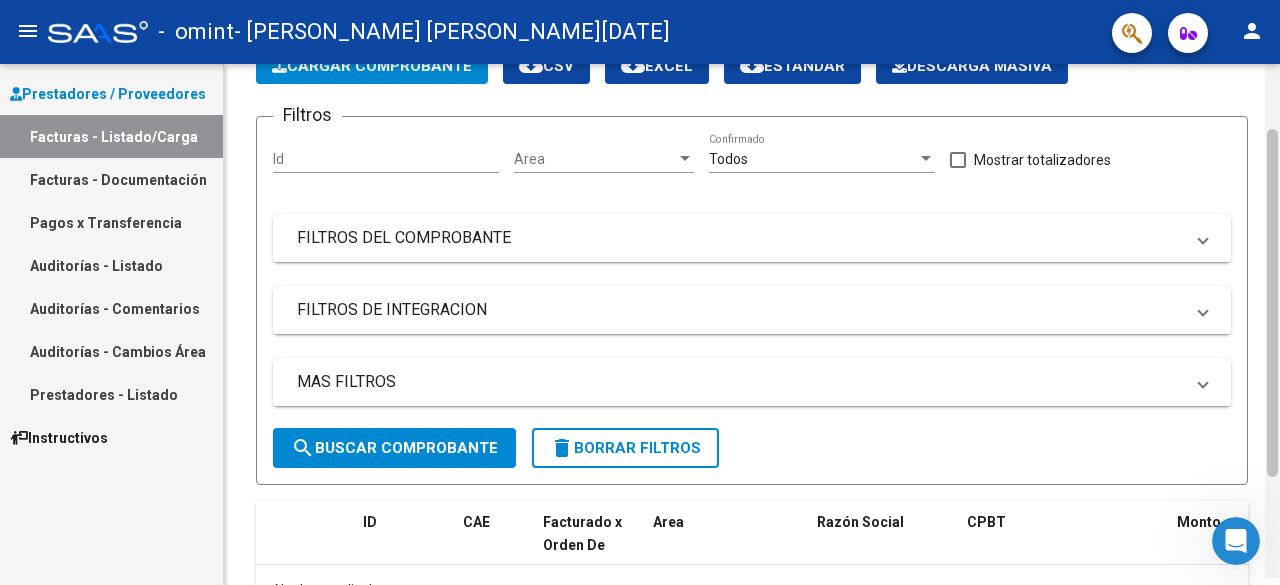 scroll, scrollTop: 110, scrollLeft: 0, axis: vertical 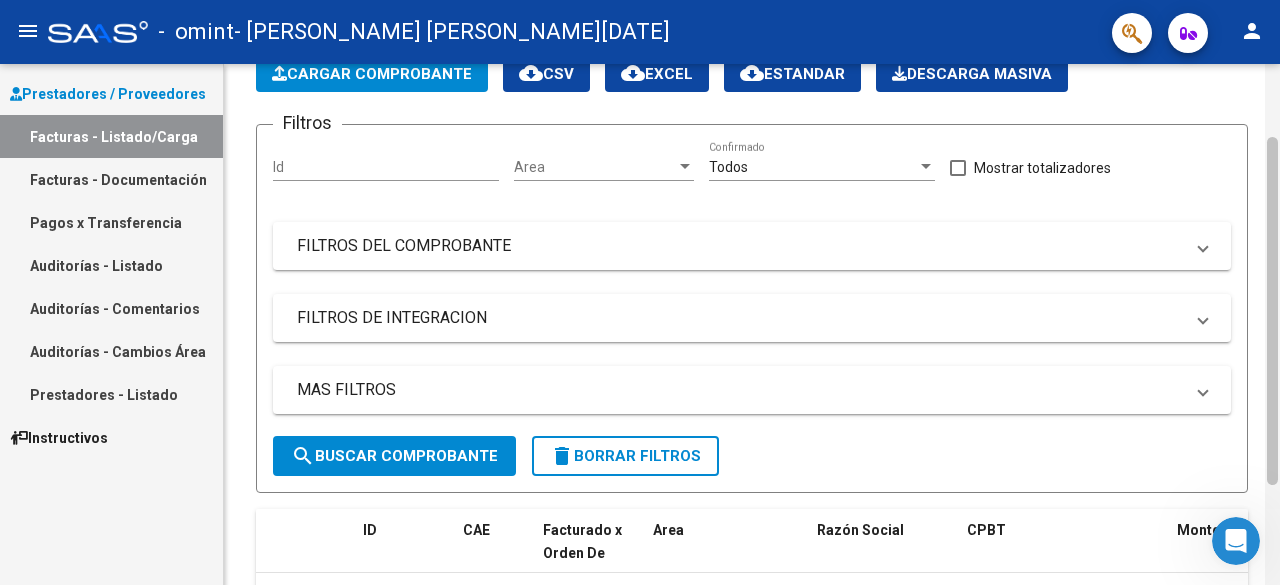 drag, startPoint x: 1274, startPoint y: 253, endPoint x: 1279, endPoint y: 333, distance: 80.1561 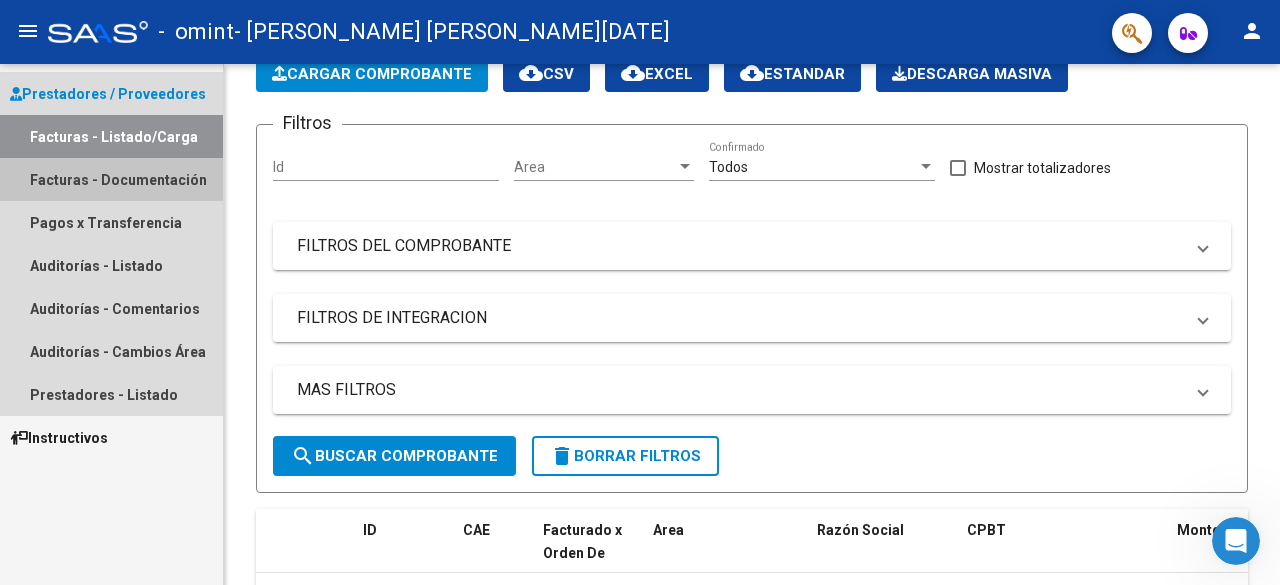 click on "Facturas - Documentación" at bounding box center [111, 179] 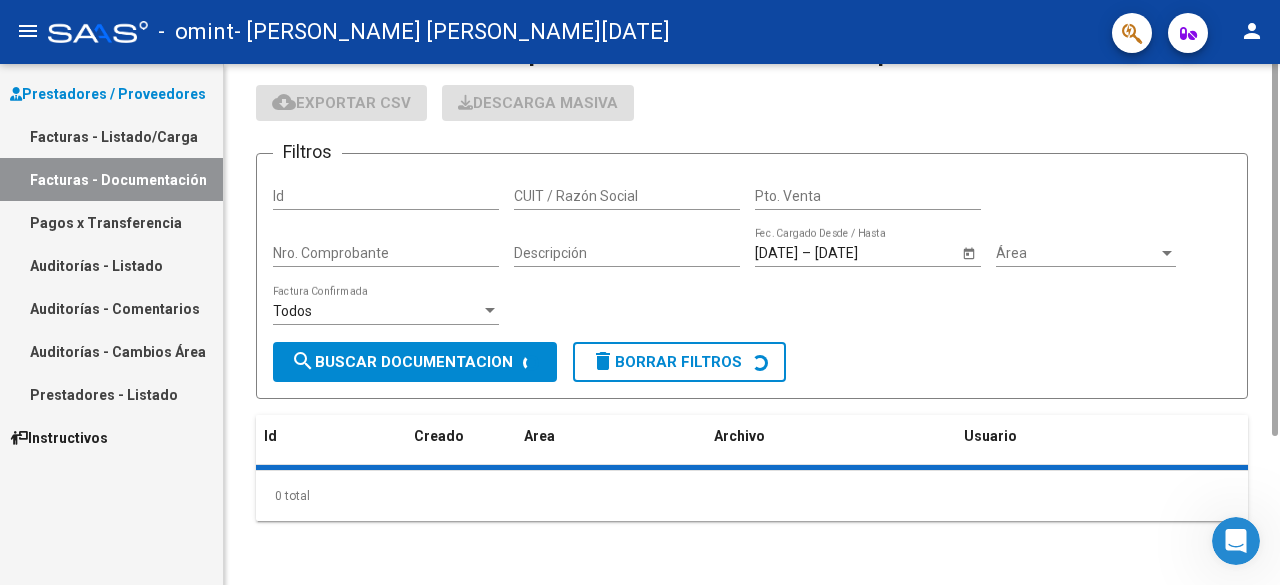 scroll, scrollTop: 0, scrollLeft: 0, axis: both 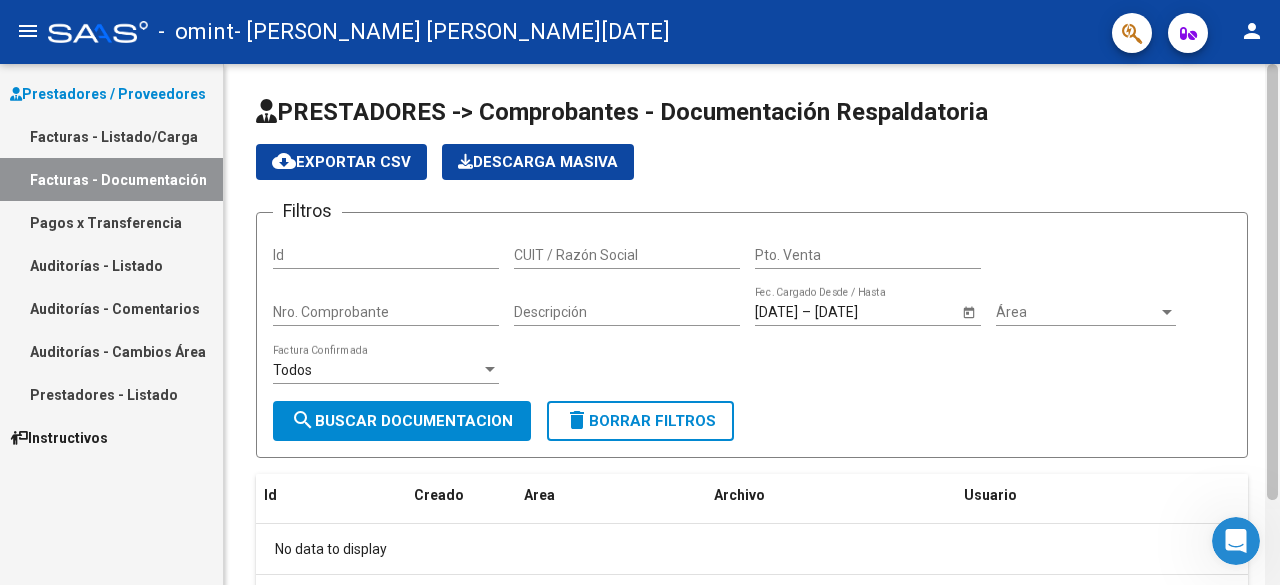 click 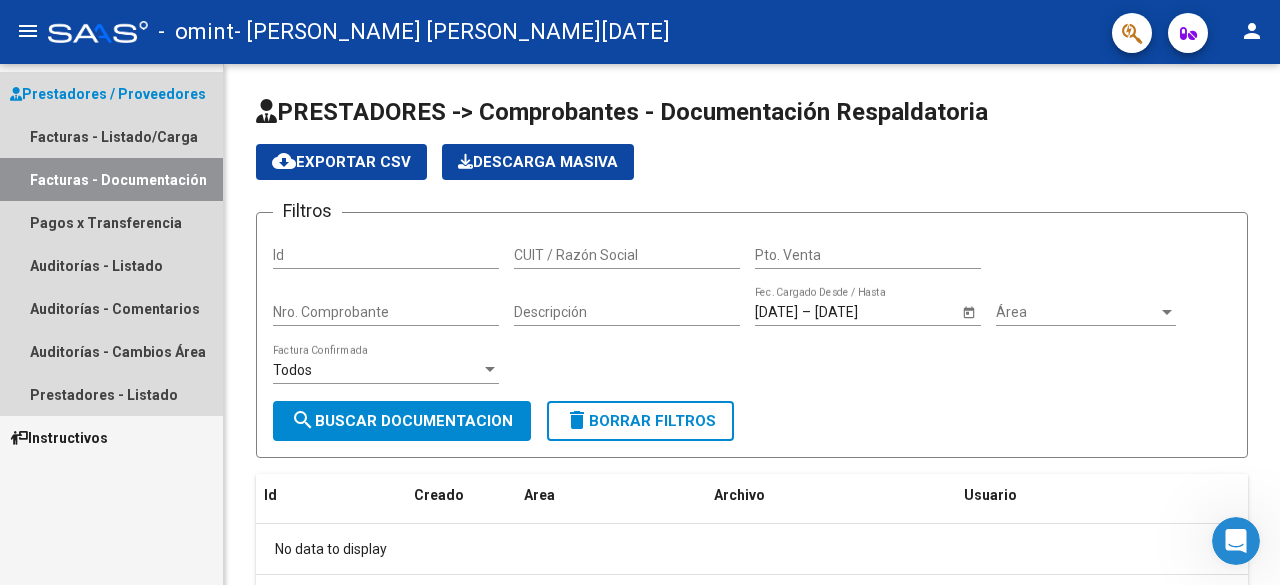 click on "Prestadores / Proveedores" at bounding box center (108, 94) 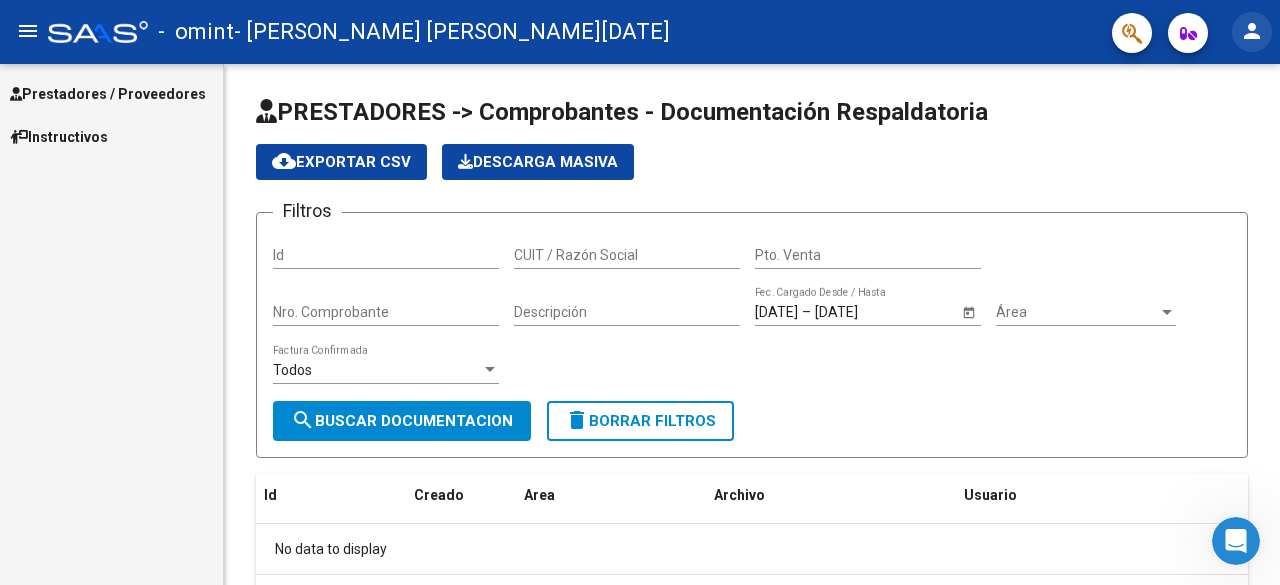 click on "person" 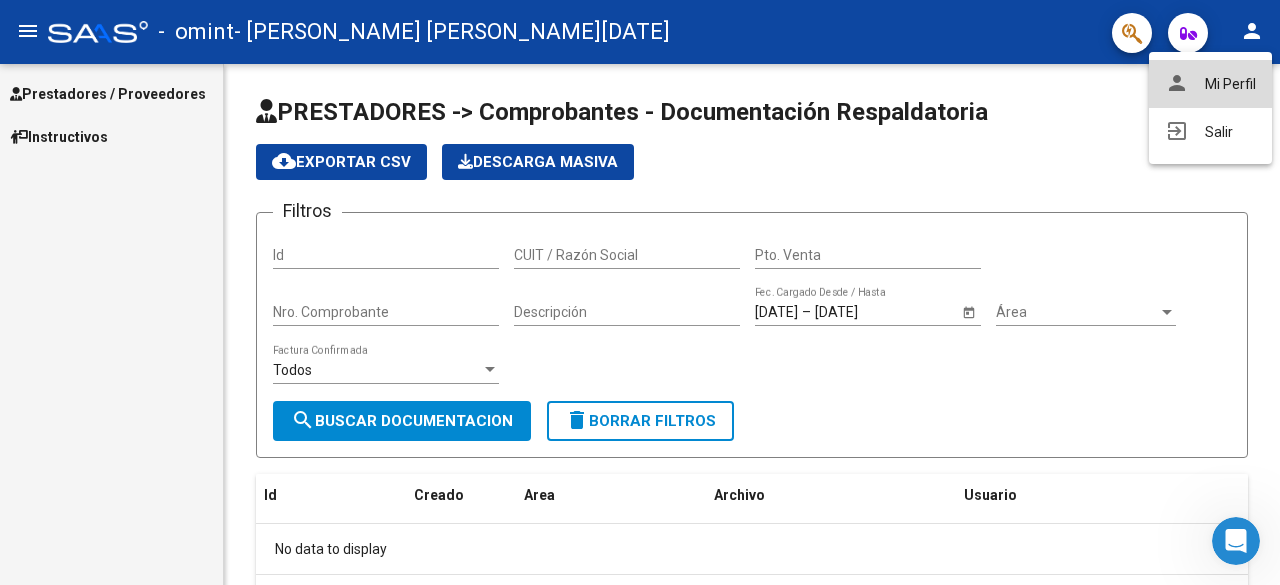 click on "person  Mi Perfil" at bounding box center [1210, 84] 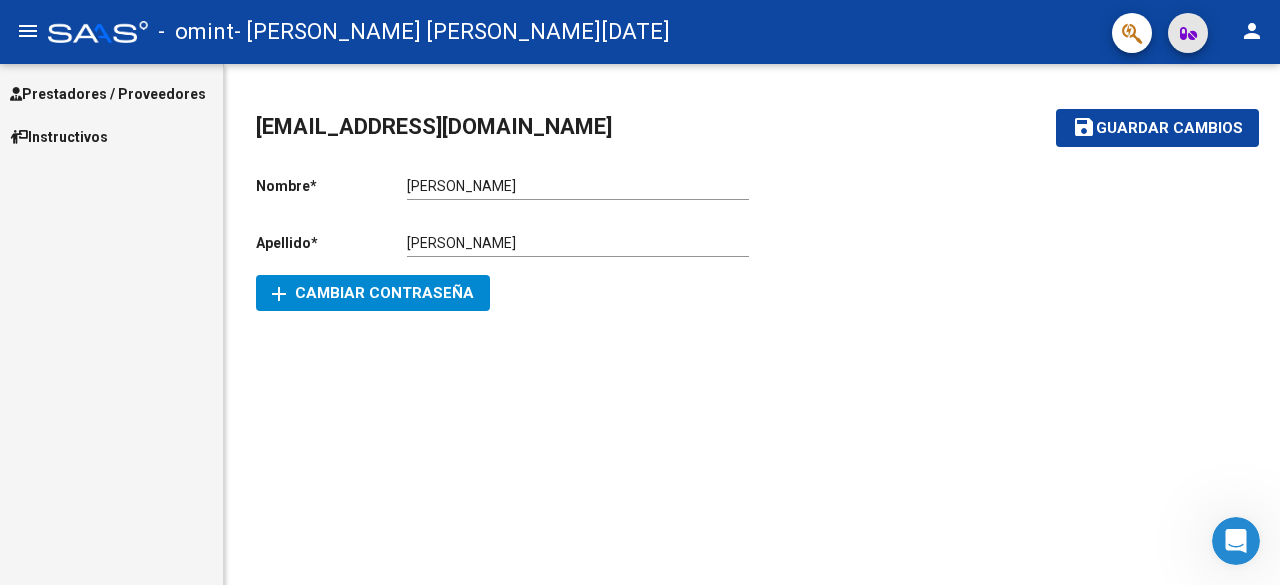 click 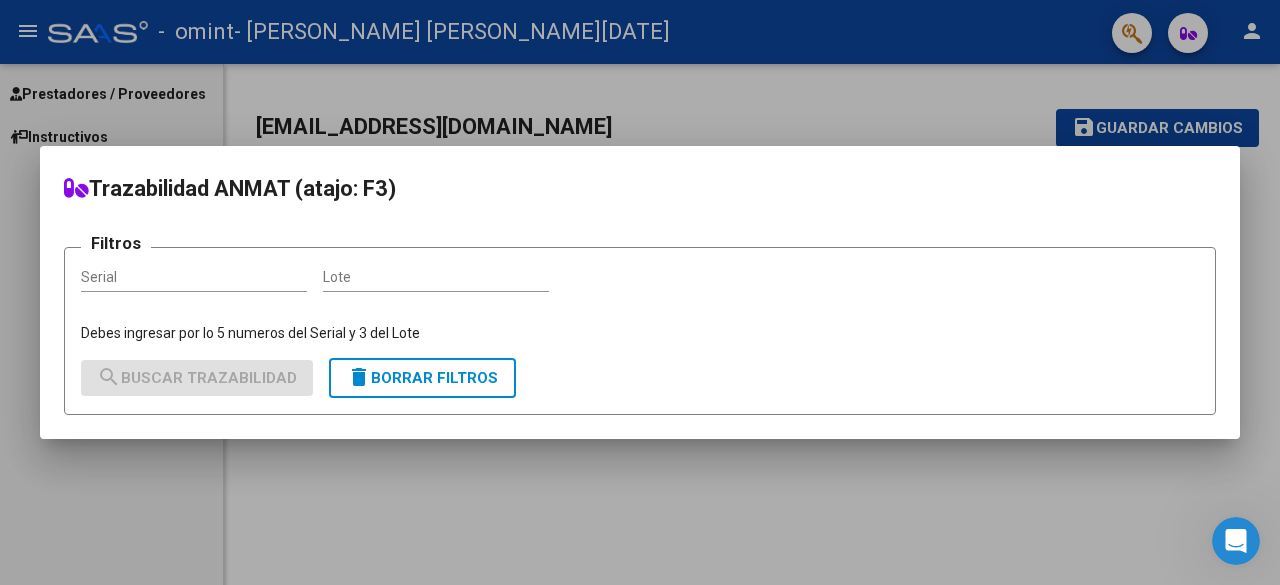 click at bounding box center (640, 292) 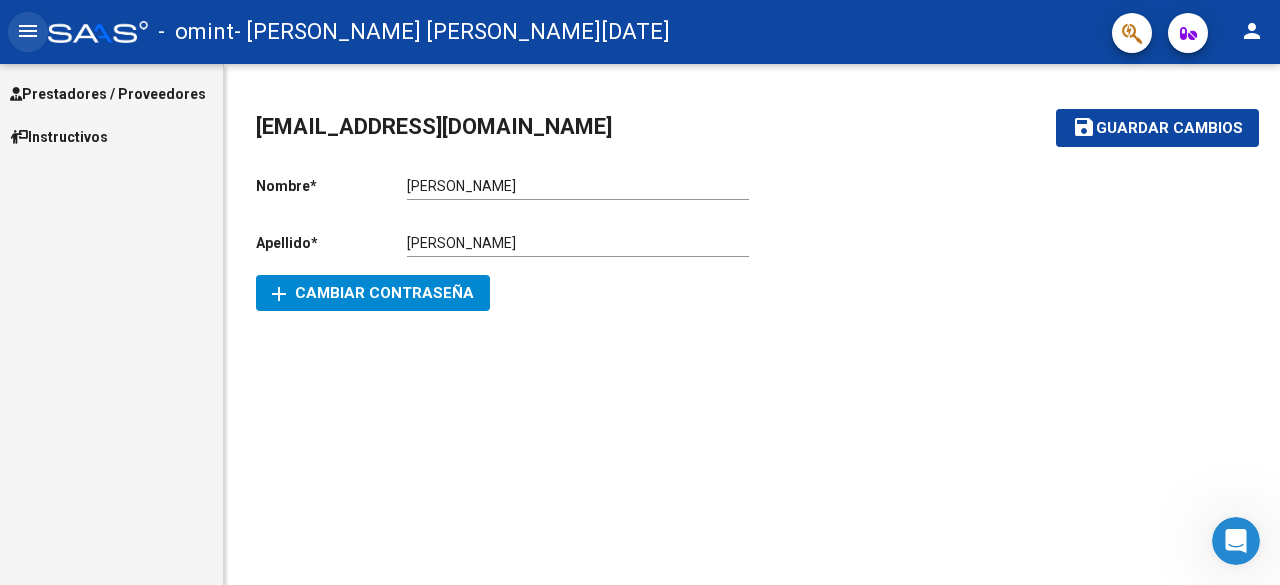 click on "menu" 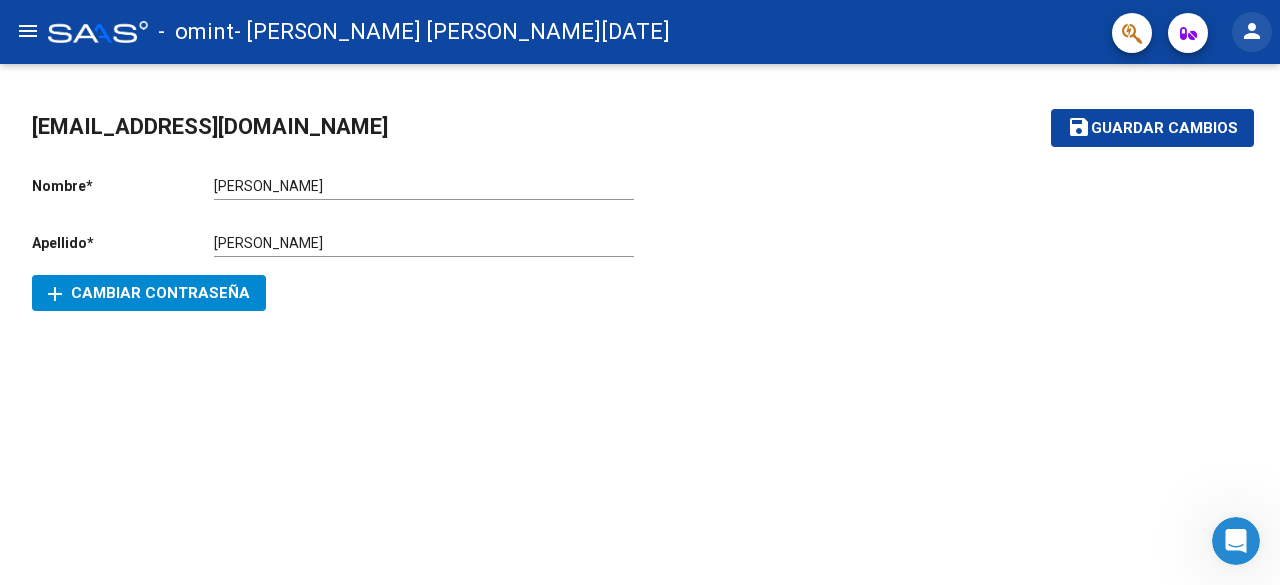 click on "person" 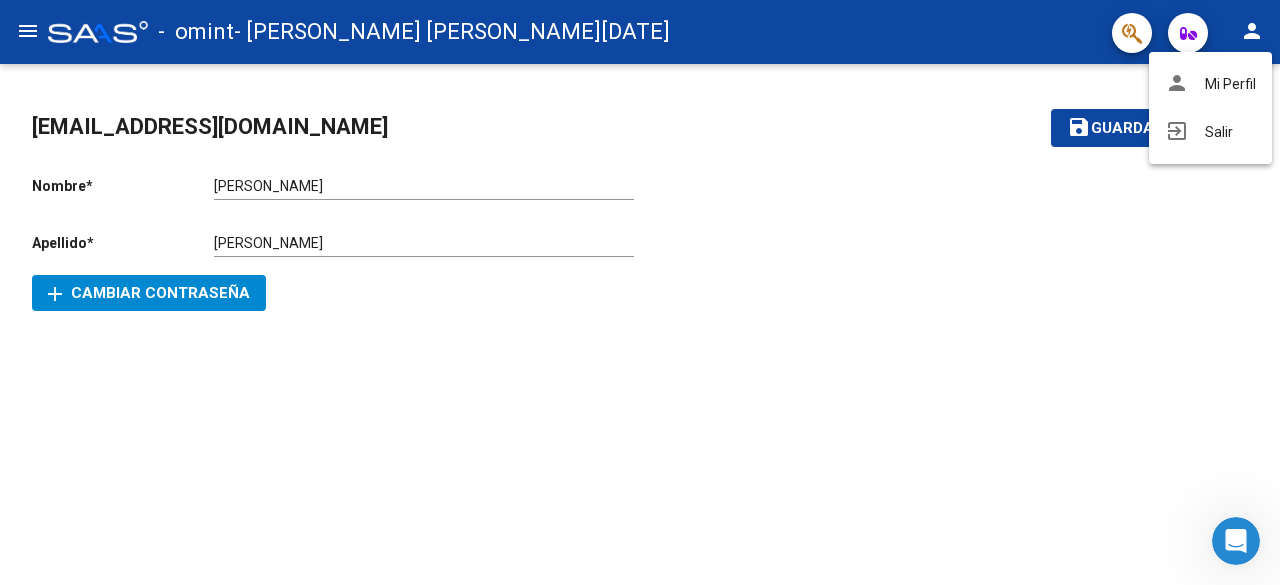 click at bounding box center (640, 292) 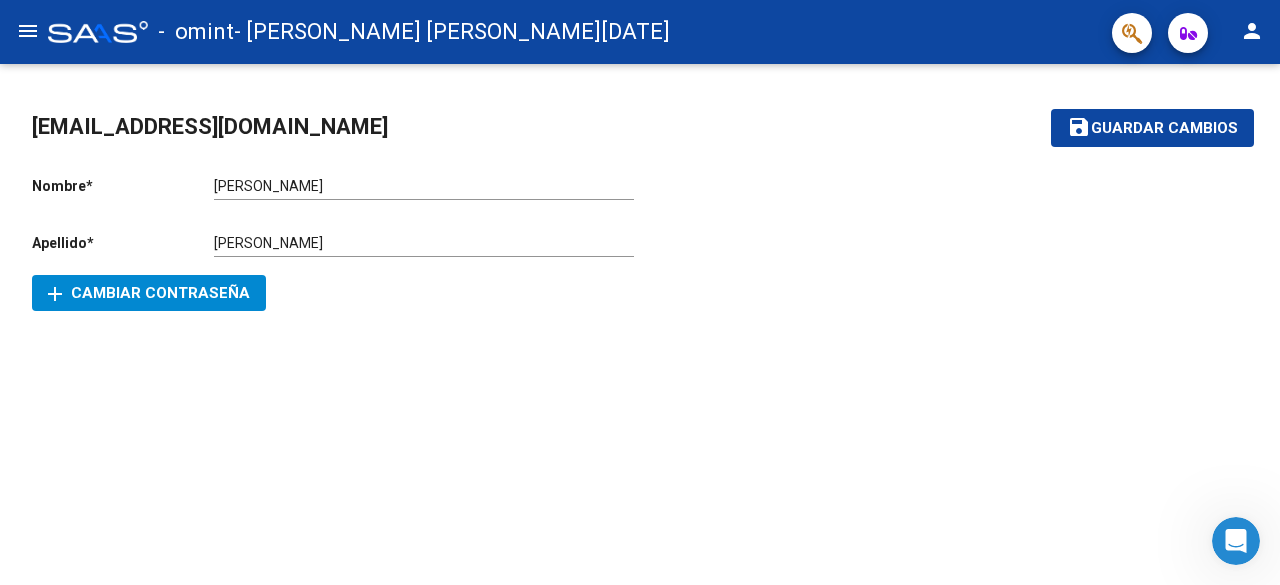 click on "menu" 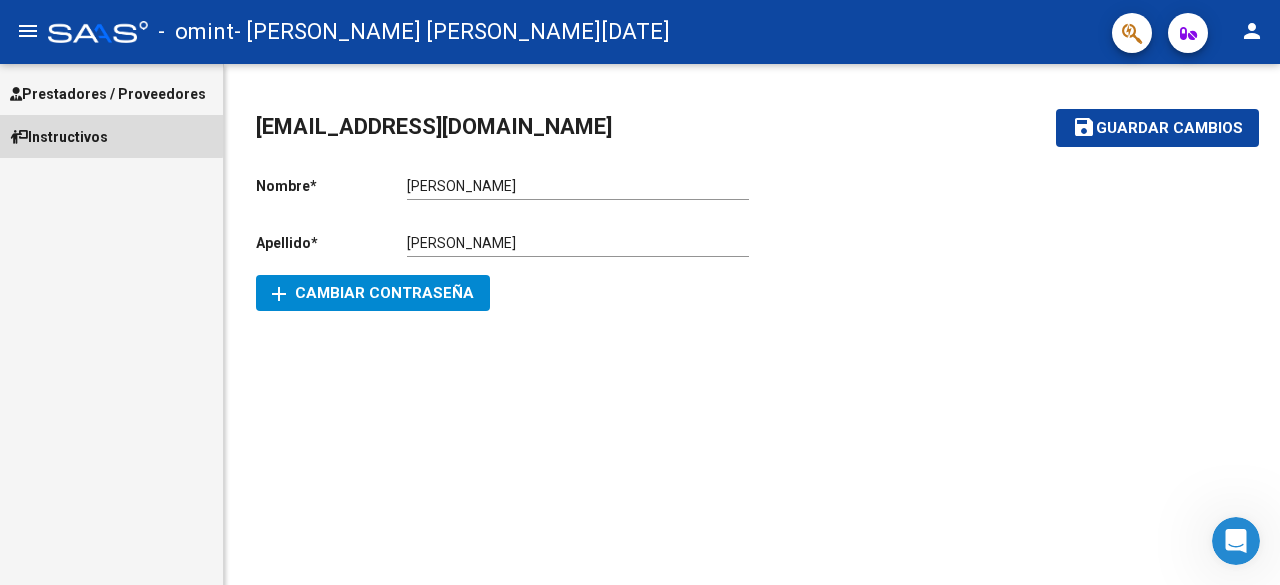 click on "Instructivos" at bounding box center (59, 137) 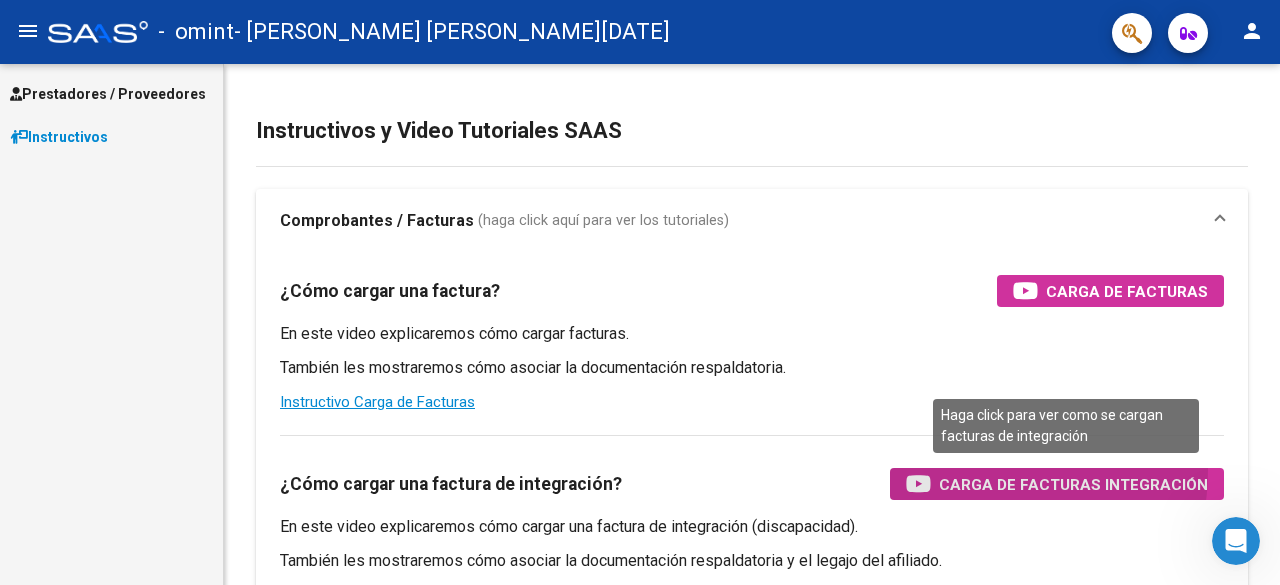 click on "Carga de Facturas Integración" at bounding box center (1057, 484) 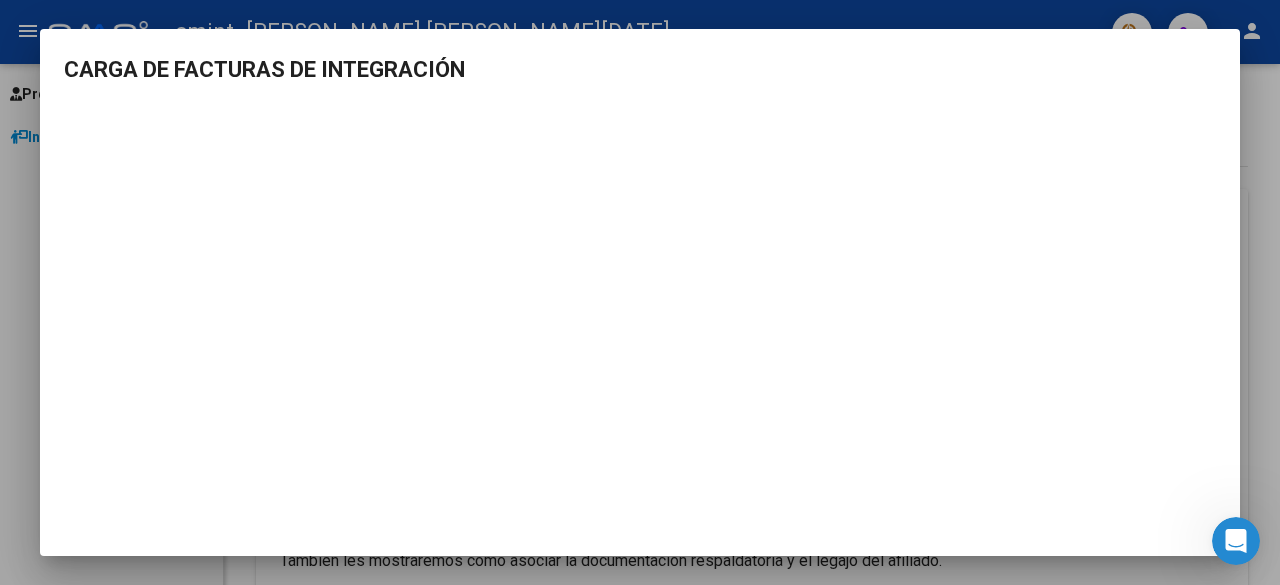 click on "CARGA DE FACTURAS DE INTEGRACIÓN" at bounding box center [640, 292] 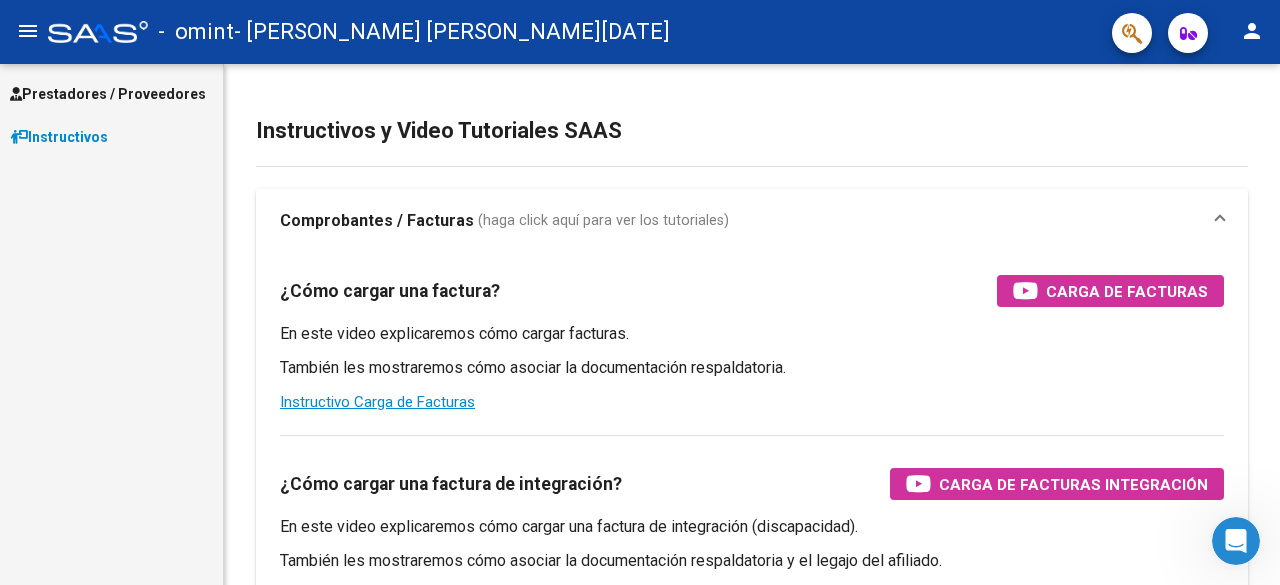 drag, startPoint x: 752, startPoint y: 31, endPoint x: 738, endPoint y: 31, distance: 14 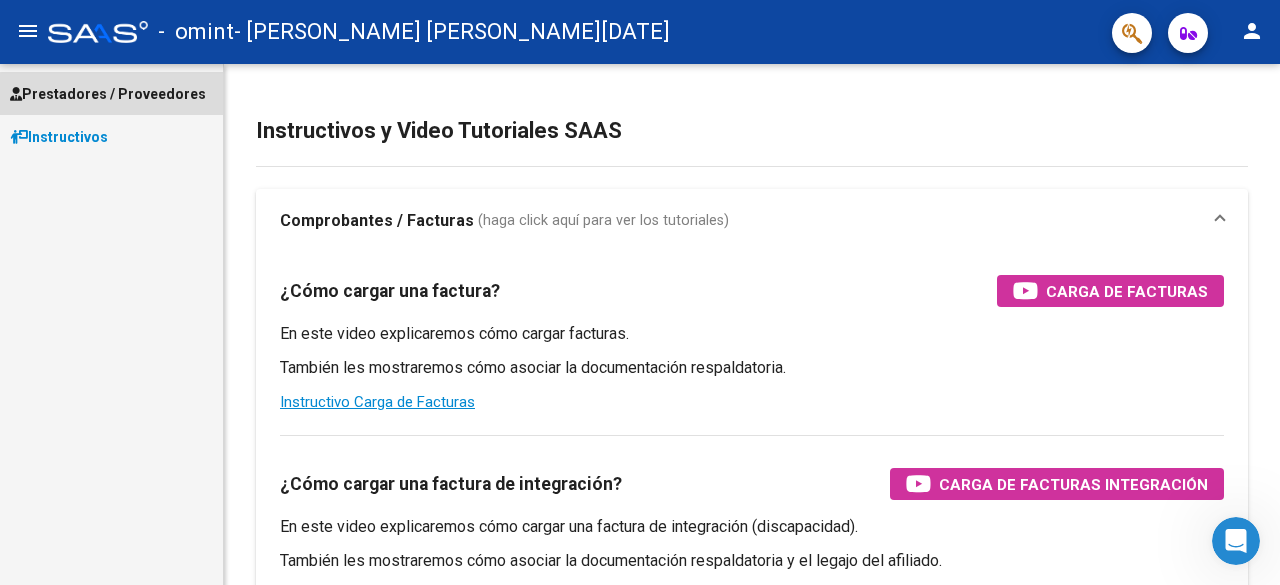 click on "Prestadores / Proveedores" at bounding box center (108, 94) 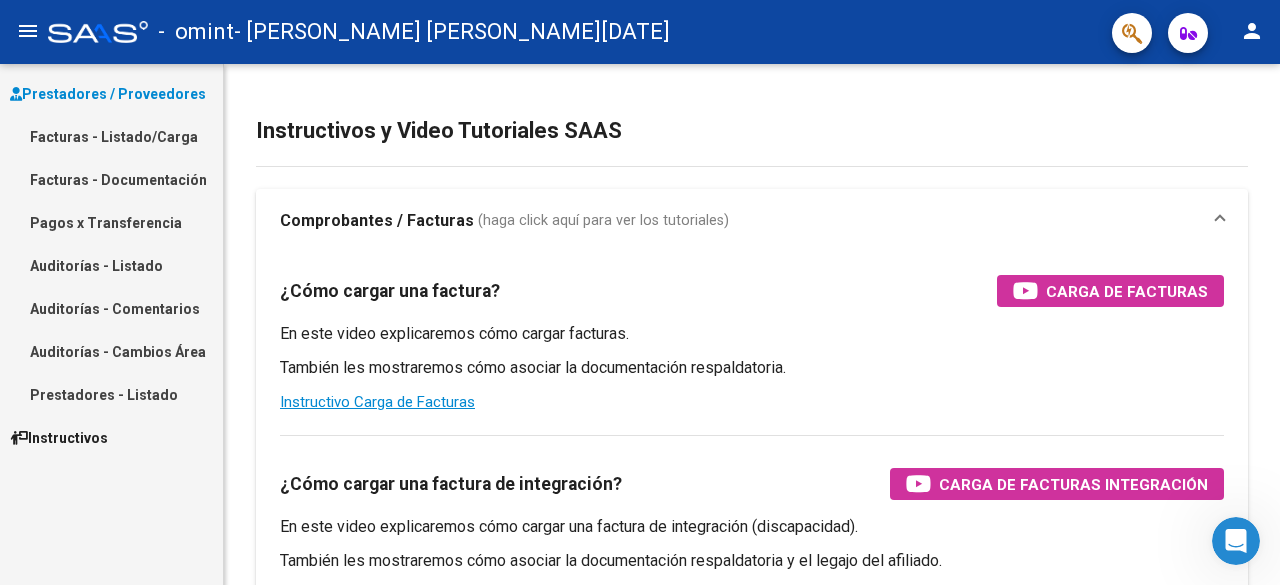 click on "Facturas - Listado/Carga" at bounding box center [111, 136] 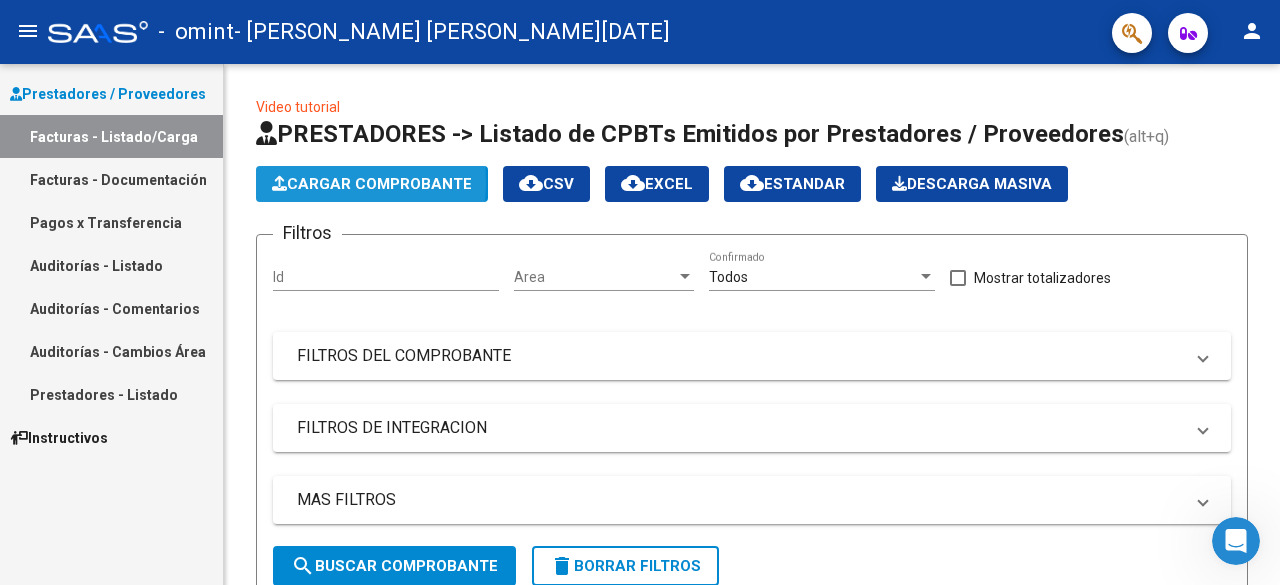 click on "Cargar Comprobante" 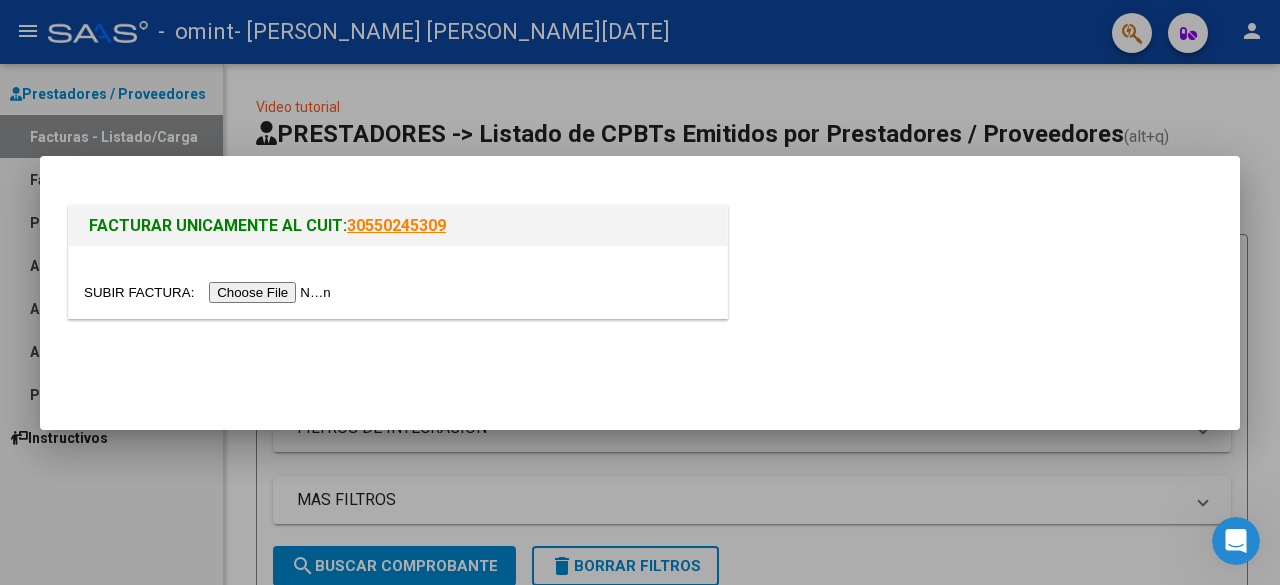 click at bounding box center [210, 292] 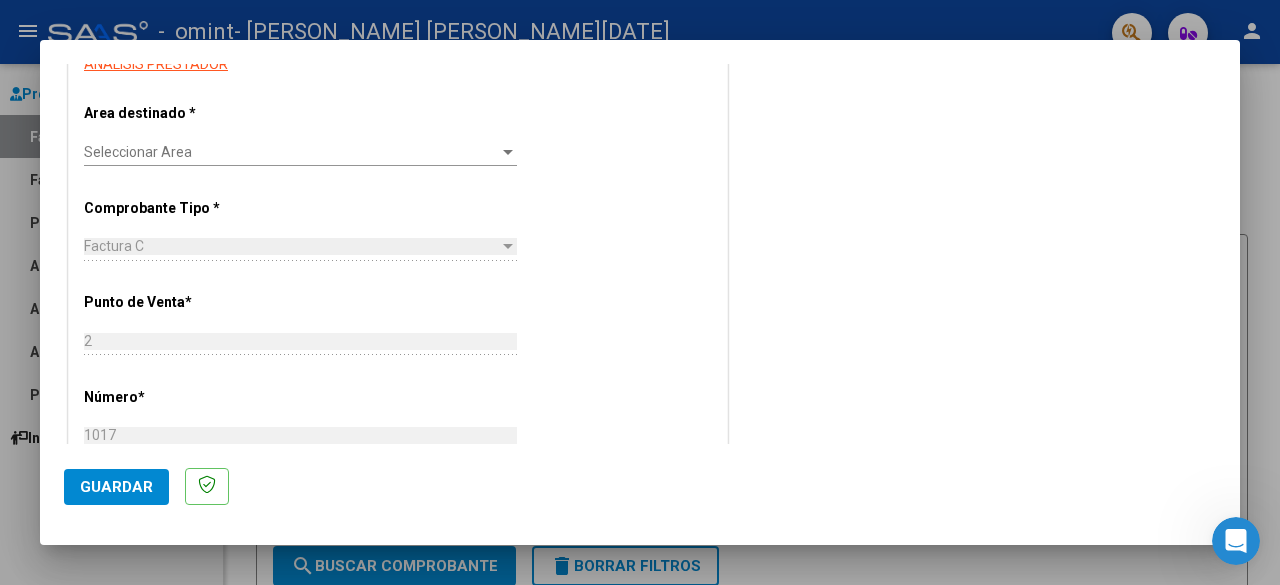 scroll, scrollTop: 374, scrollLeft: 0, axis: vertical 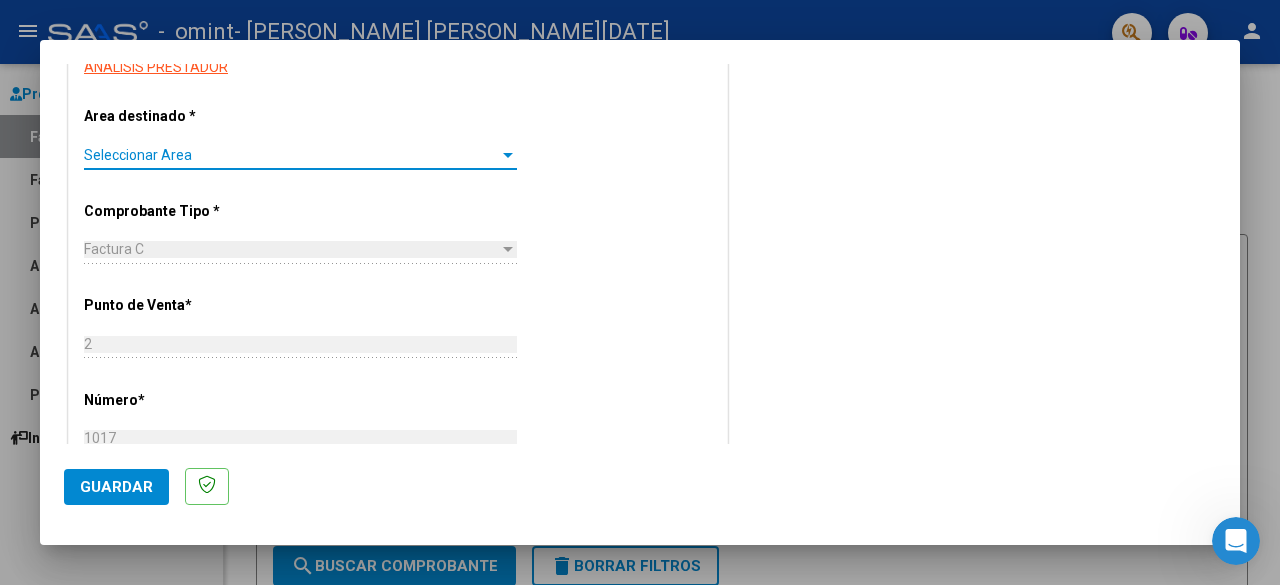 click on "Seleccionar Area" at bounding box center (291, 155) 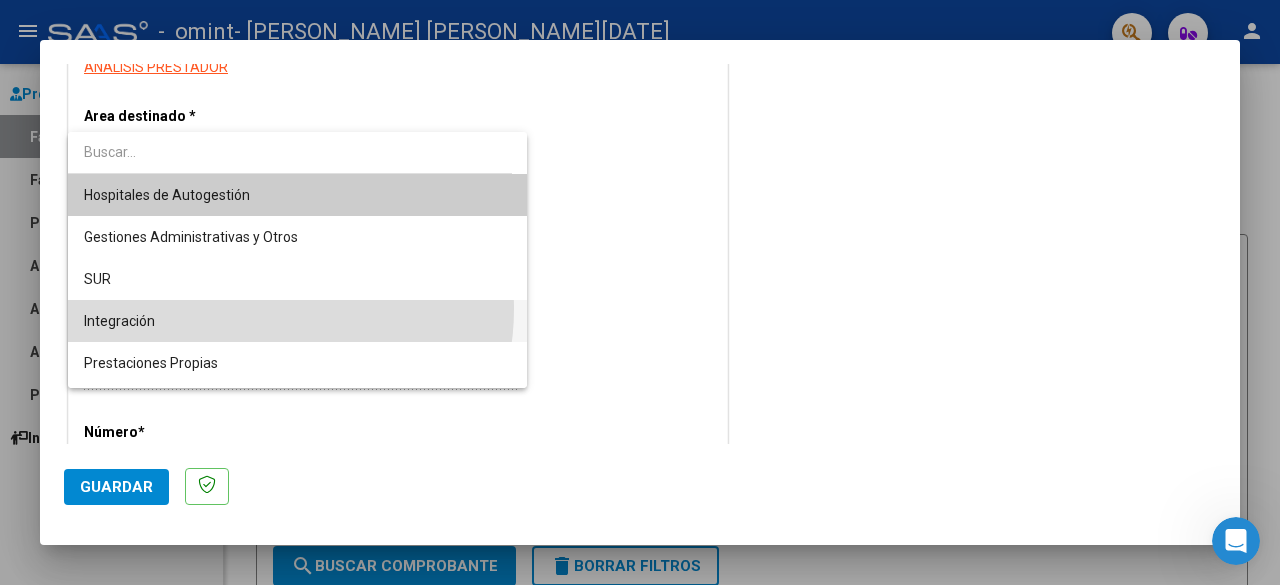 click on "Integración" at bounding box center (298, 321) 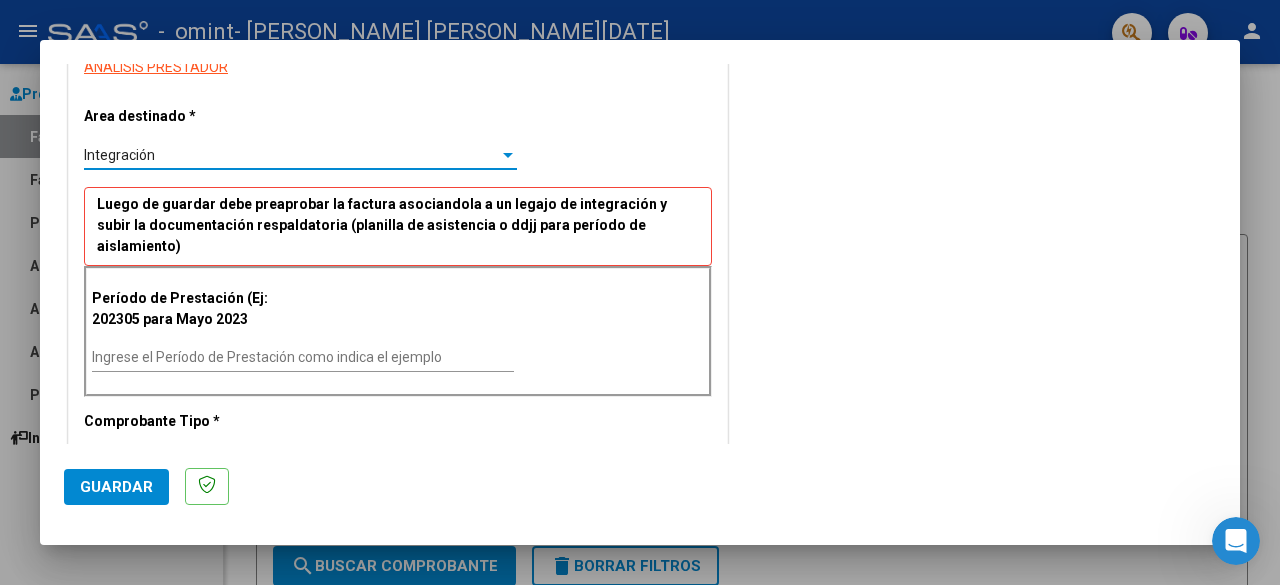 click on "Ingrese el Período de Prestación como indica el ejemplo" at bounding box center (303, 357) 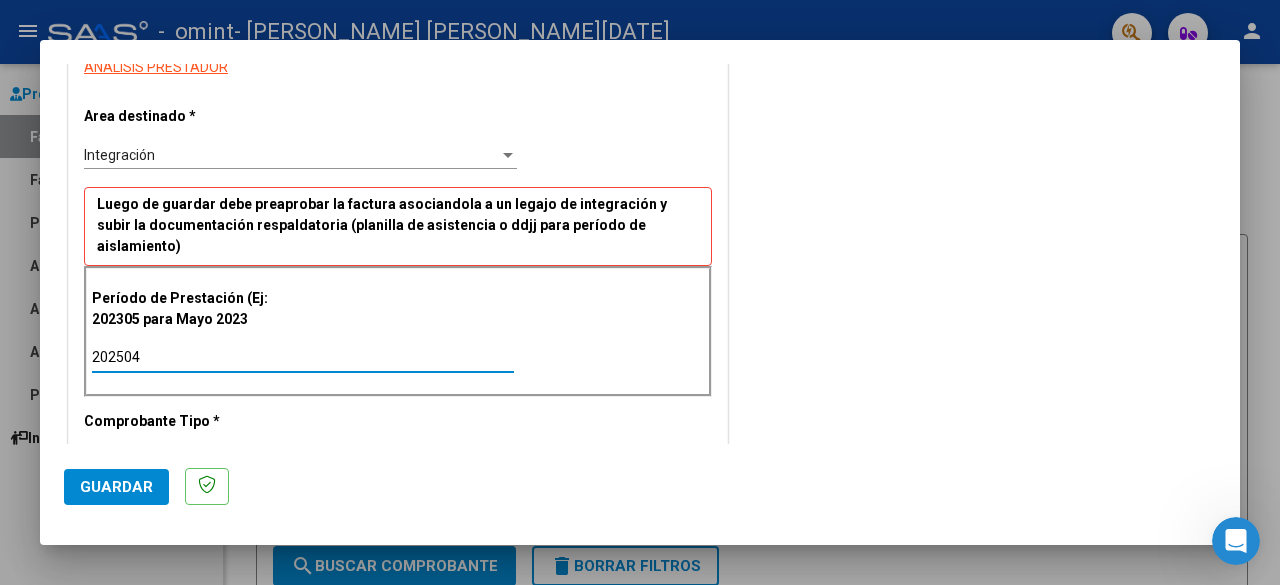 type on "202504" 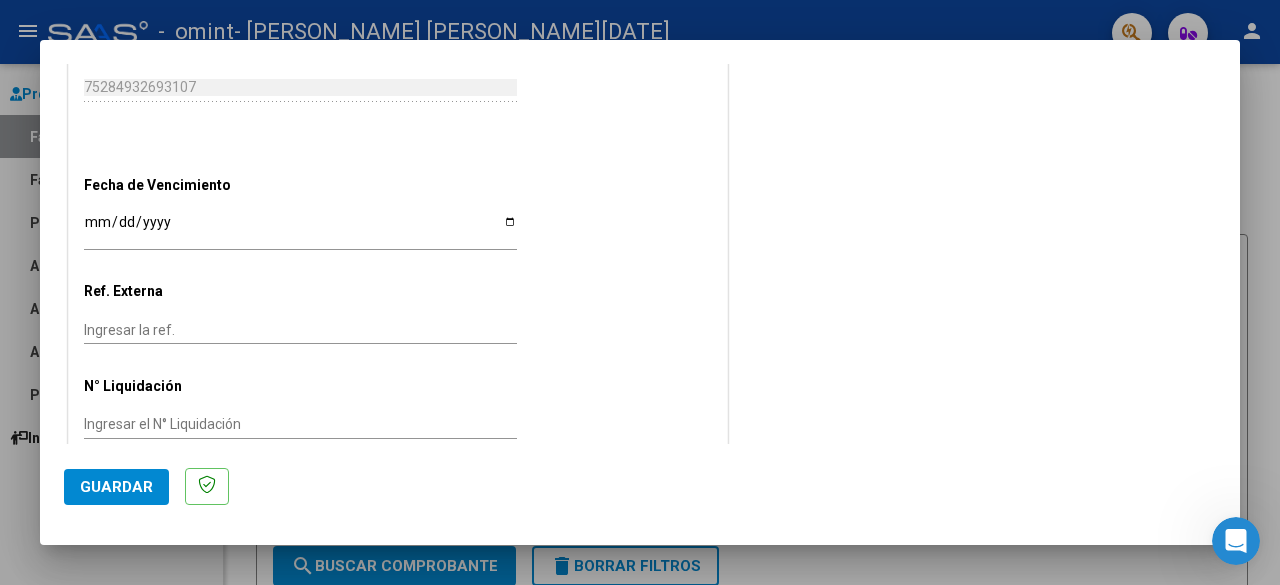 scroll, scrollTop: 1231, scrollLeft: 0, axis: vertical 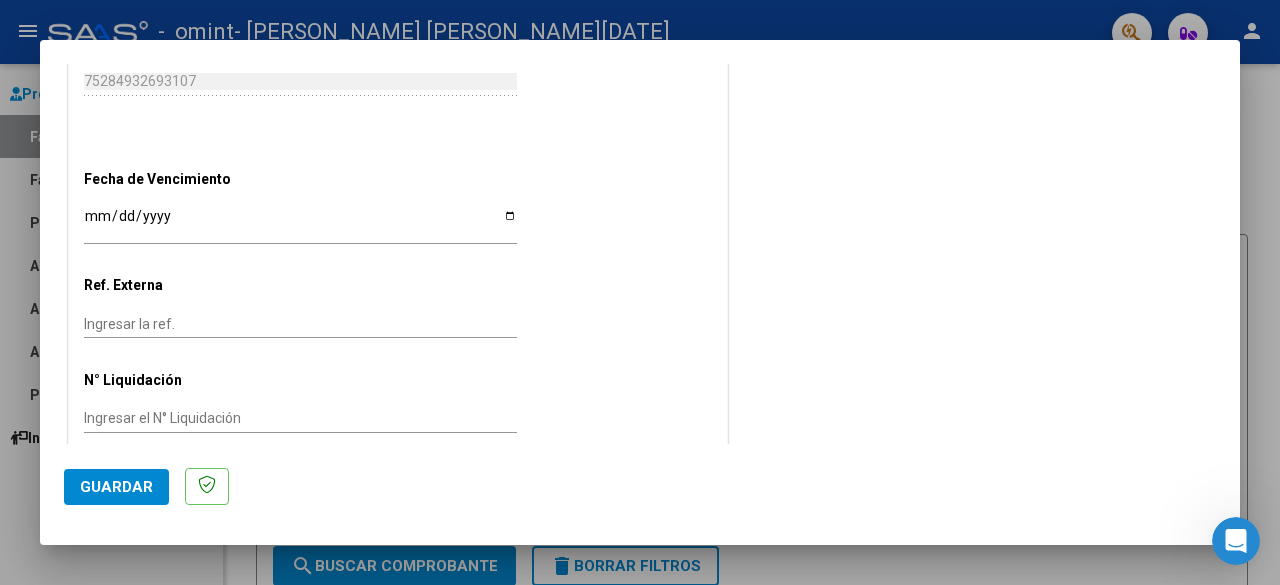 click on "Guardar" 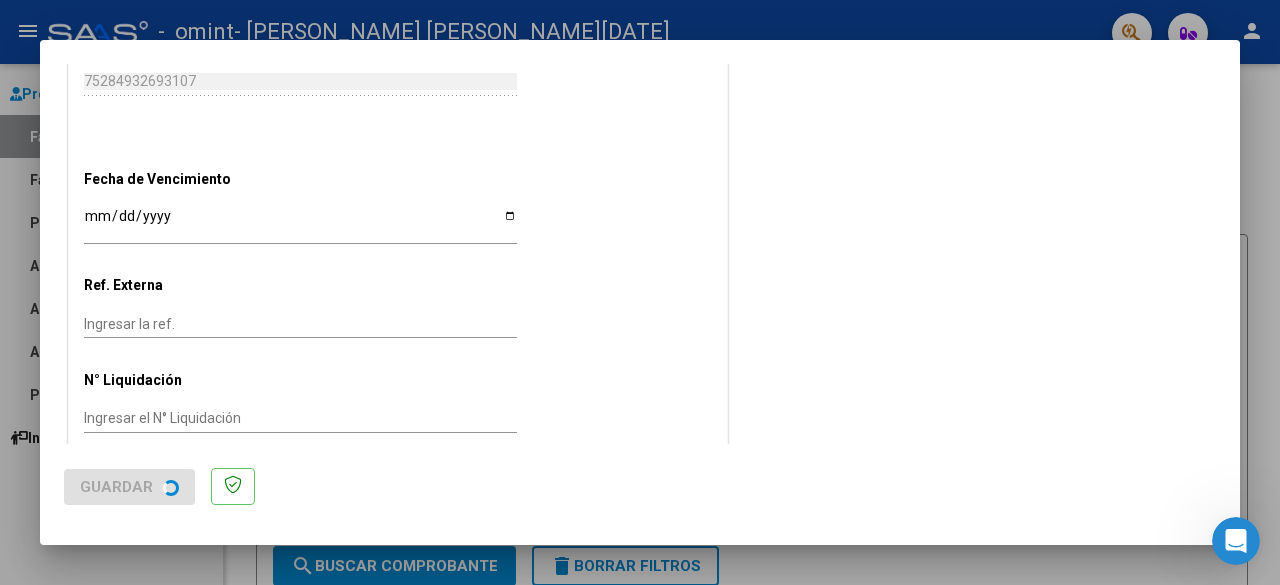 scroll, scrollTop: 0, scrollLeft: 0, axis: both 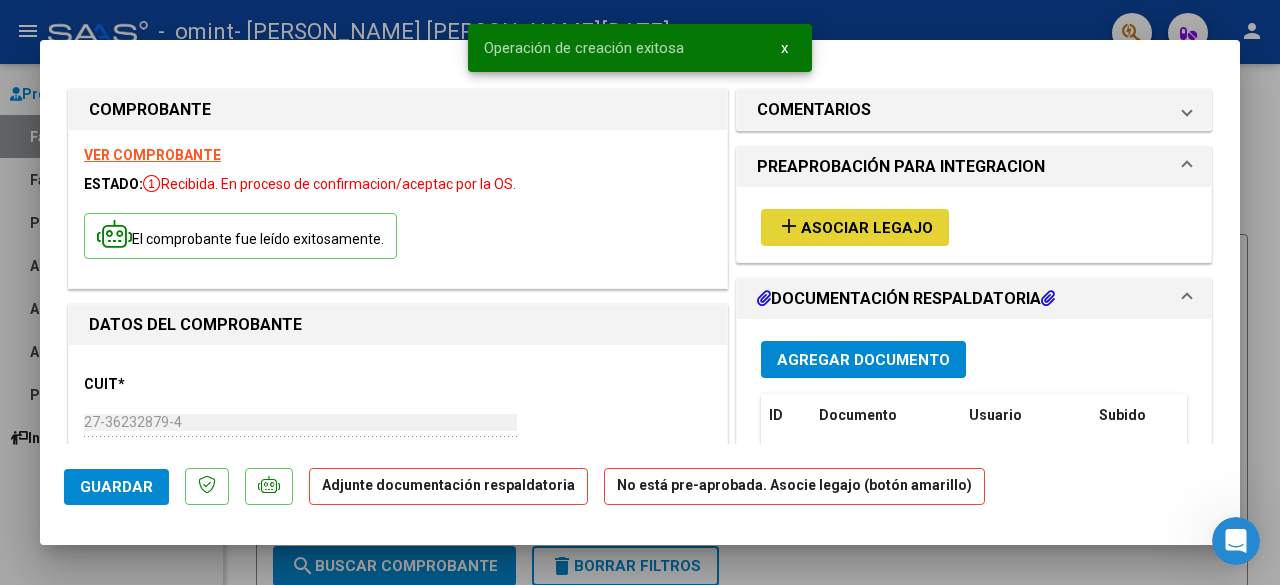 click on "Asociar Legajo" at bounding box center (867, 228) 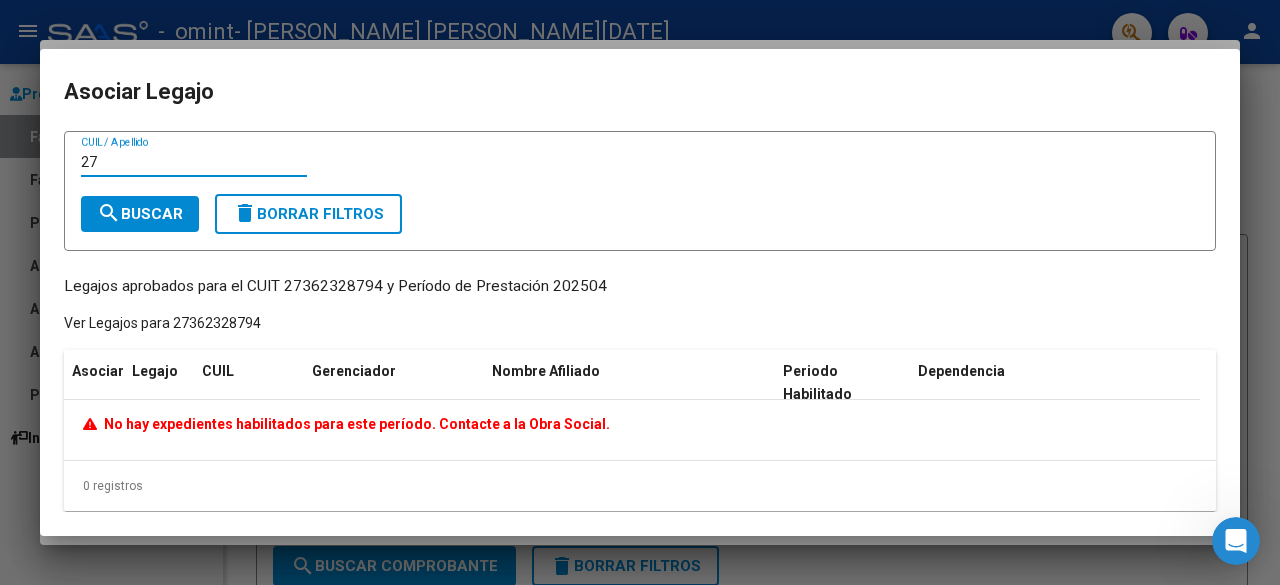 type on "2" 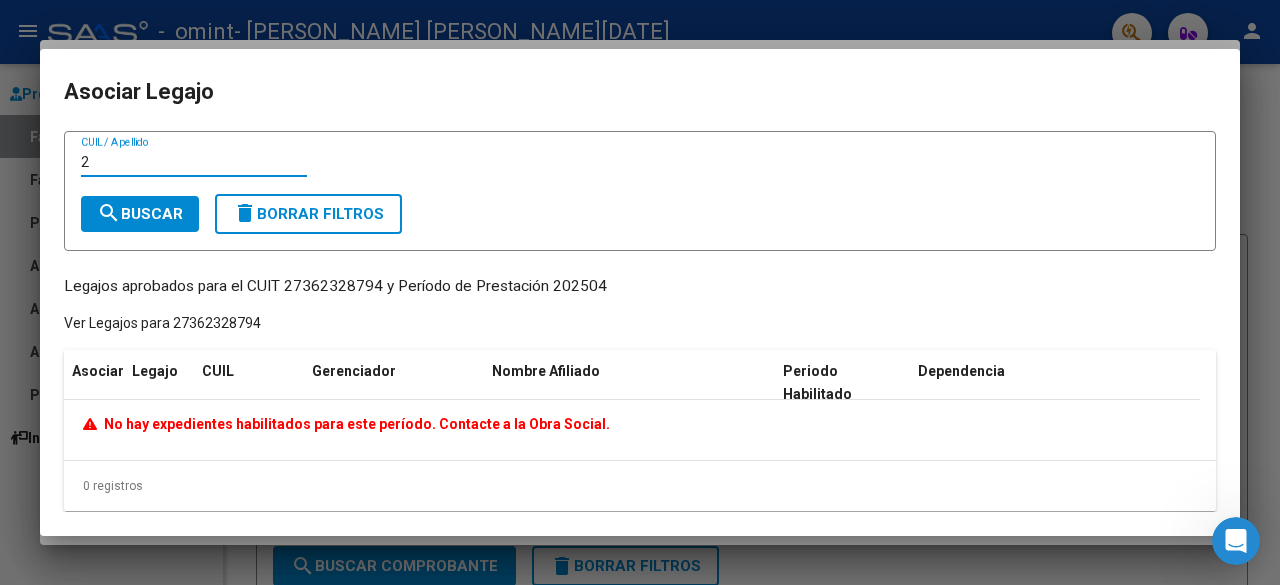 type 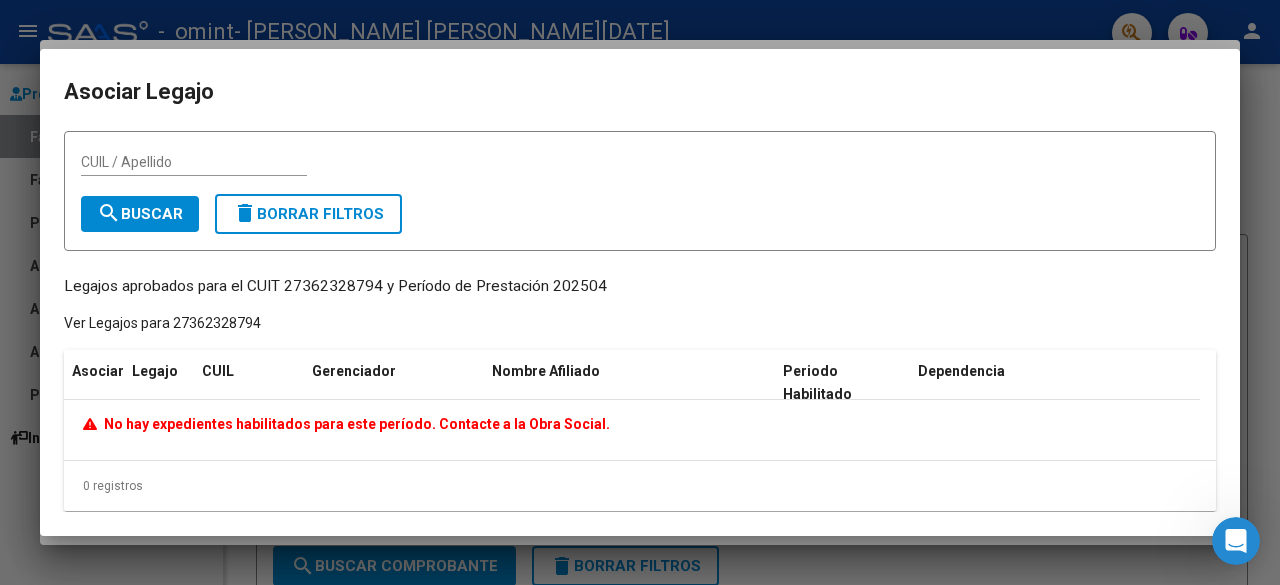 scroll, scrollTop: 14, scrollLeft: 0, axis: vertical 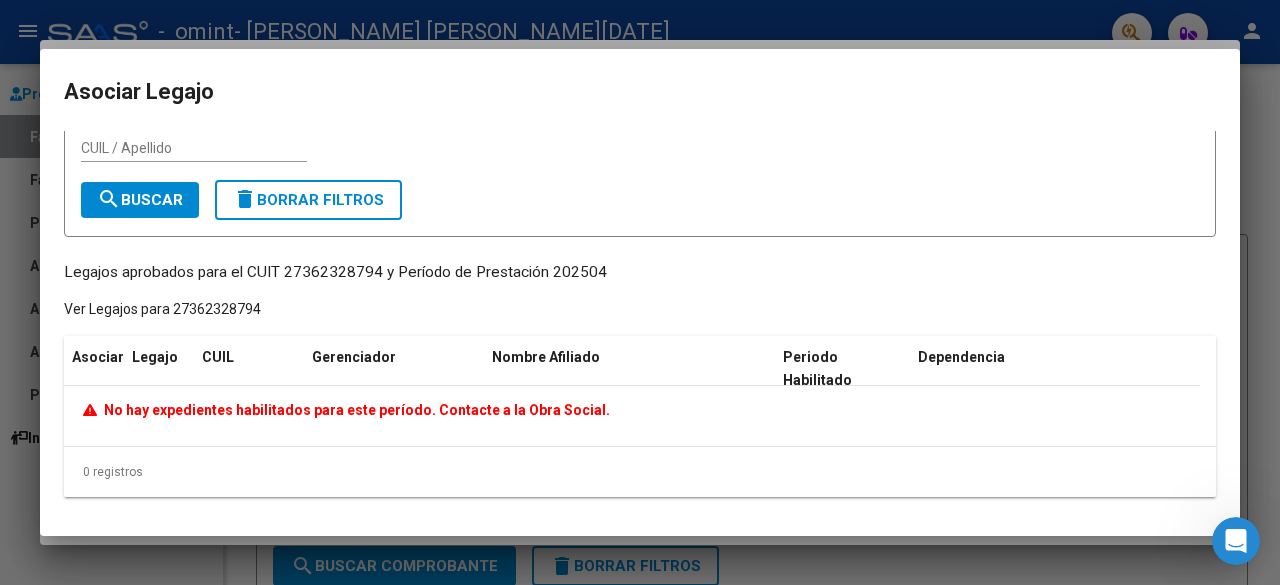 click 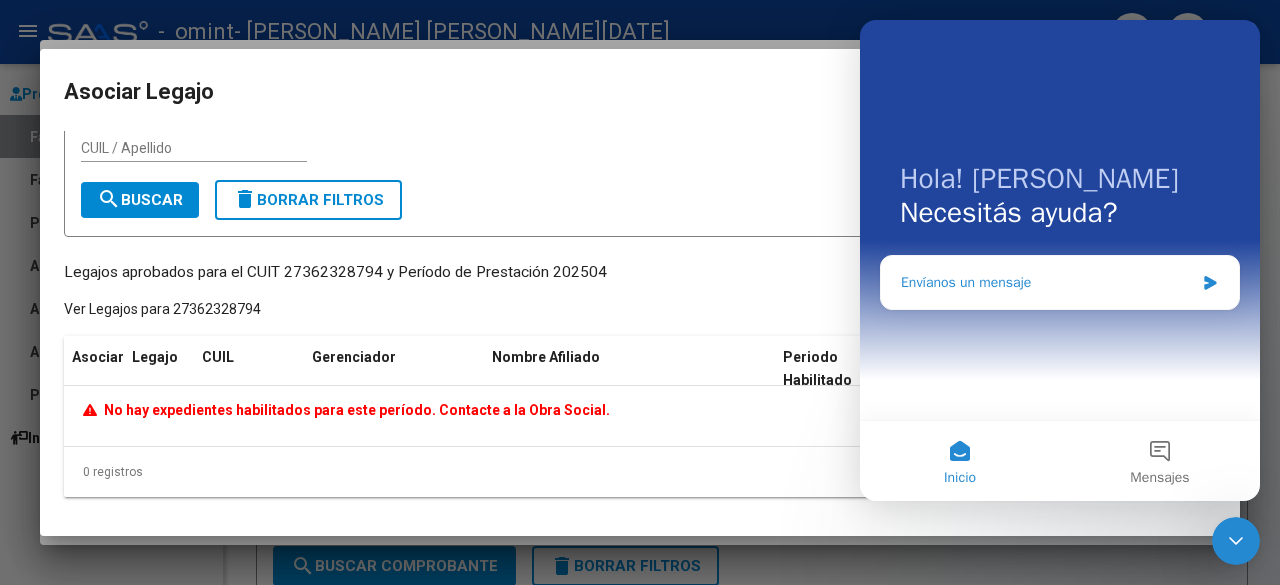 click on "Envíanos un mensaje" at bounding box center [1047, 282] 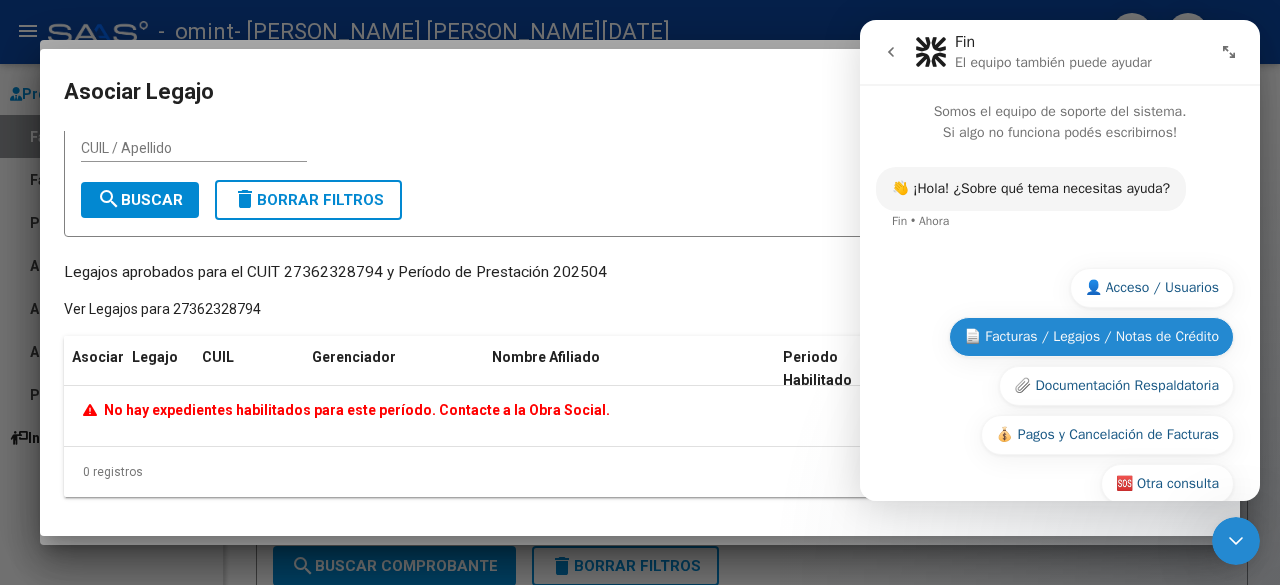 click on "📄 Facturas / Legajos / Notas de Crédito" at bounding box center (1091, 337) 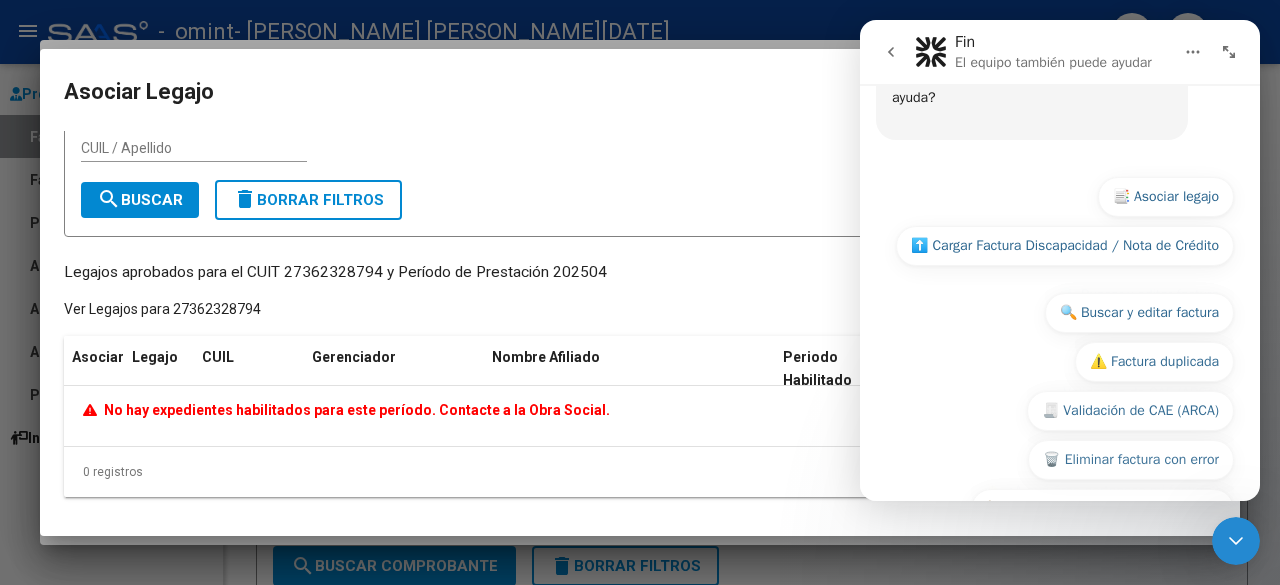 scroll, scrollTop: 406, scrollLeft: 0, axis: vertical 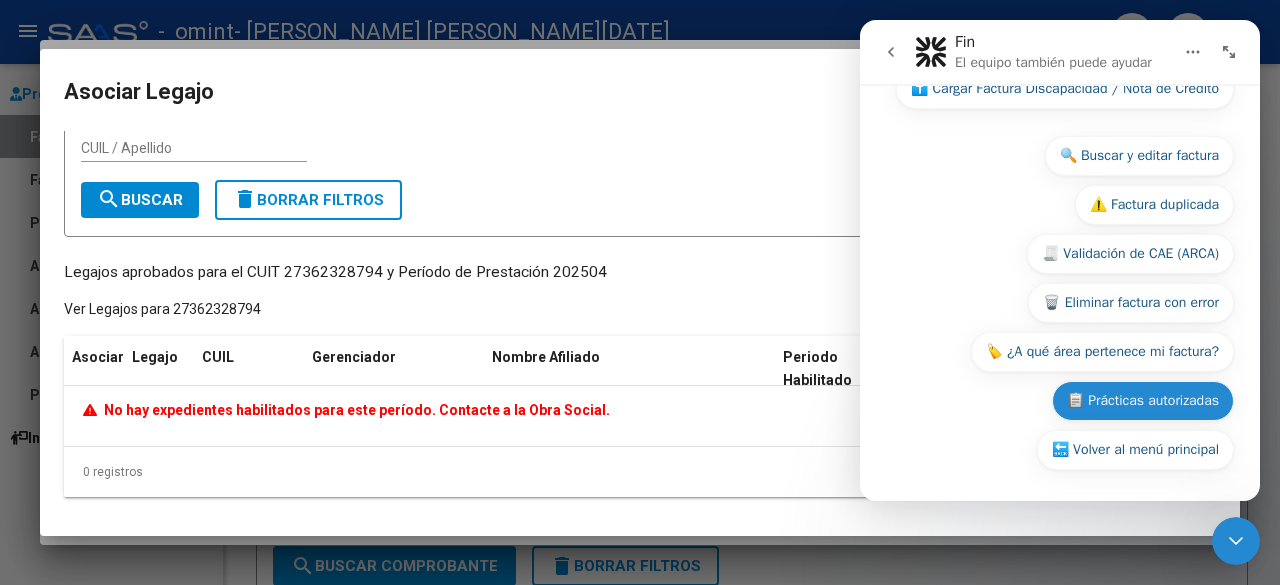 click on "📋 Prácticas autorizadas" at bounding box center (1143, 401) 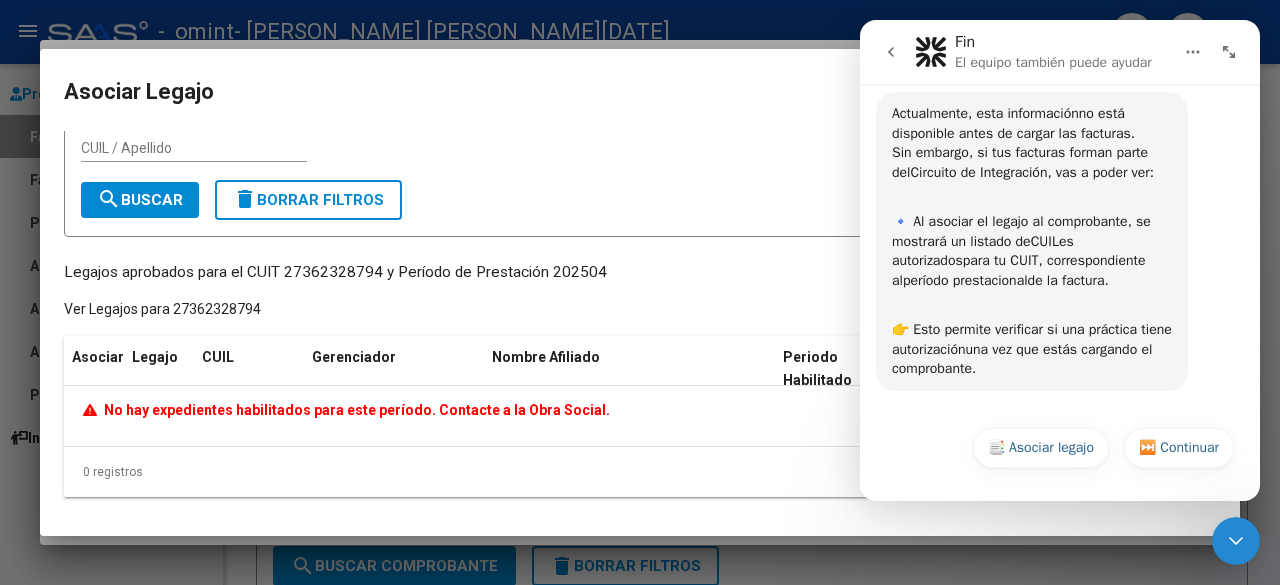 scroll, scrollTop: 373, scrollLeft: 0, axis: vertical 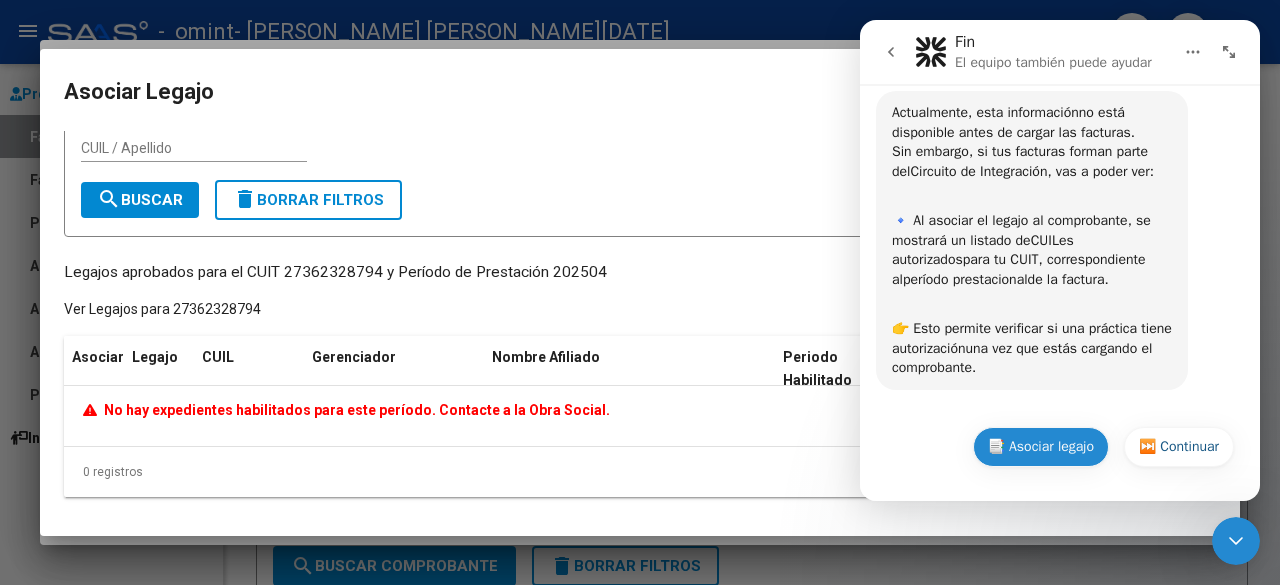 click on "📑 Asociar legajo" at bounding box center [1041, 447] 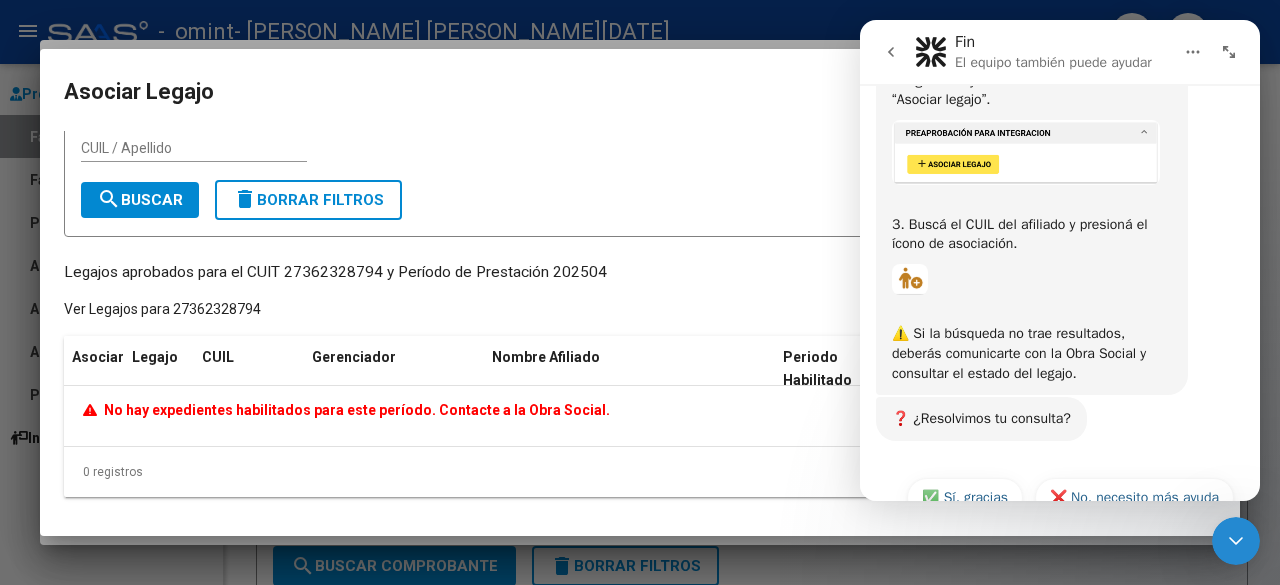 scroll, scrollTop: 1119, scrollLeft: 0, axis: vertical 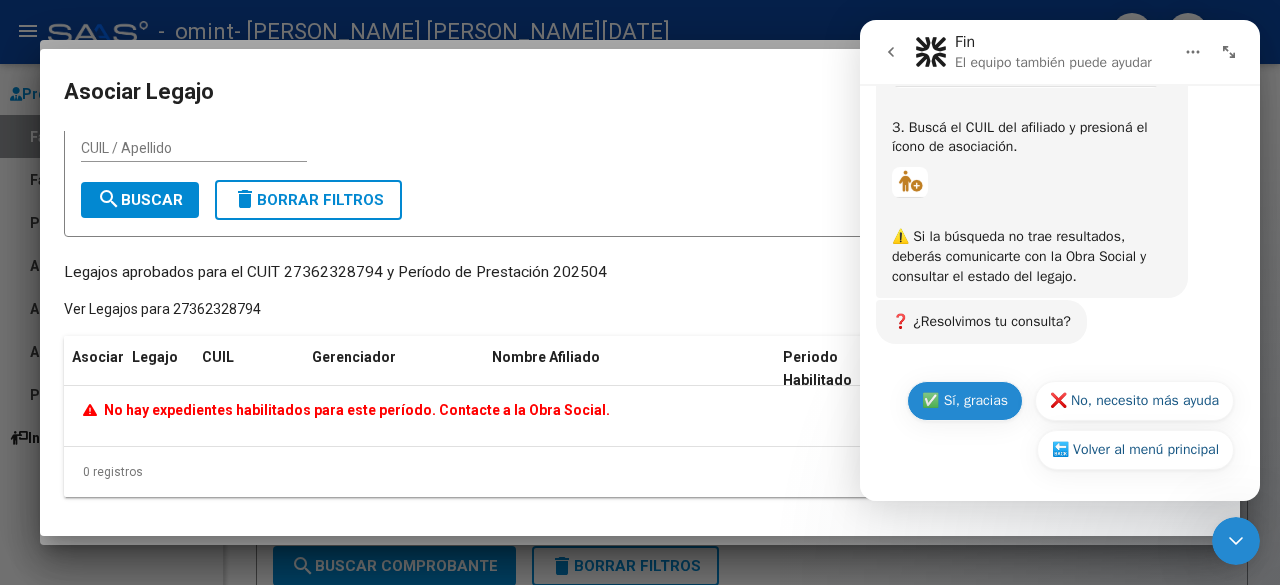 click on "✅ Sí, gracias" at bounding box center [965, 401] 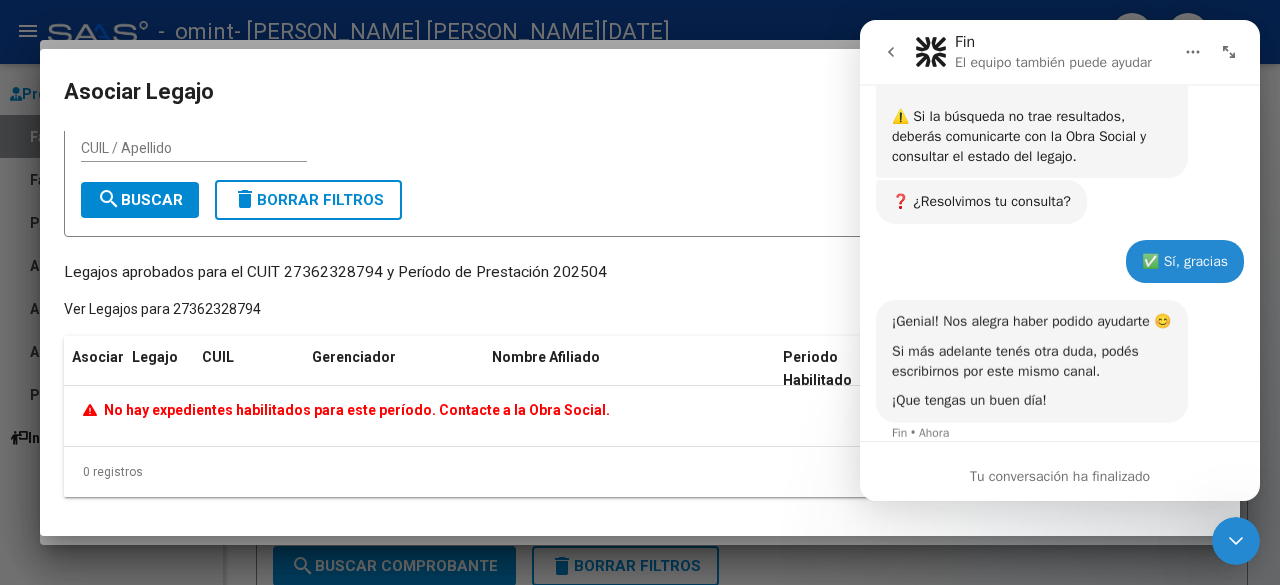 scroll, scrollTop: 1299, scrollLeft: 0, axis: vertical 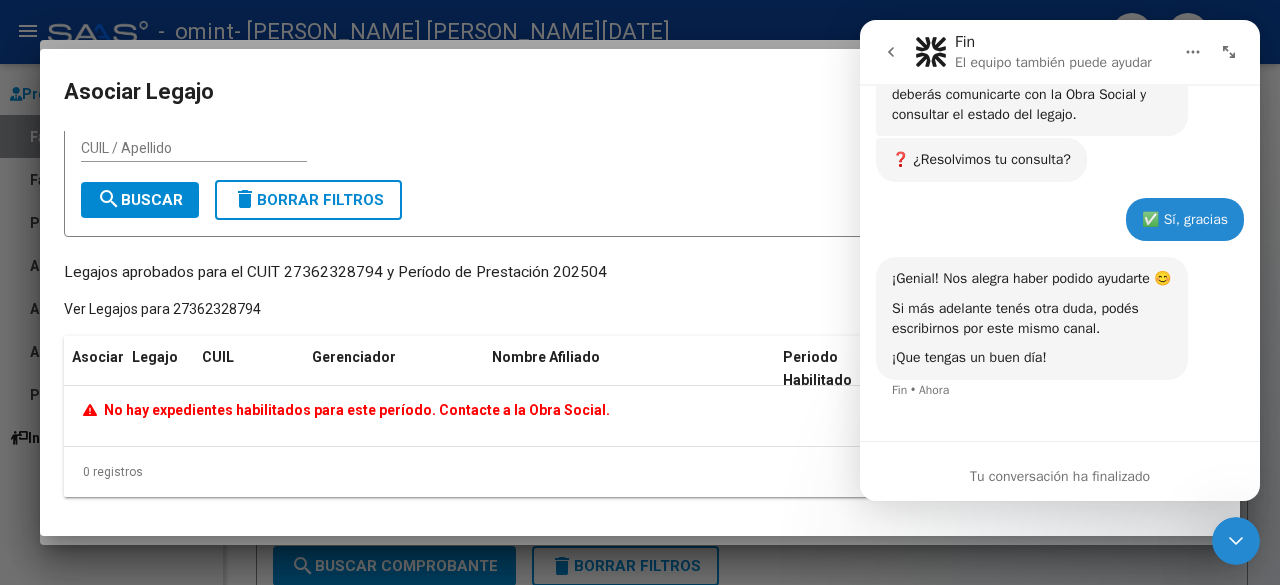 click 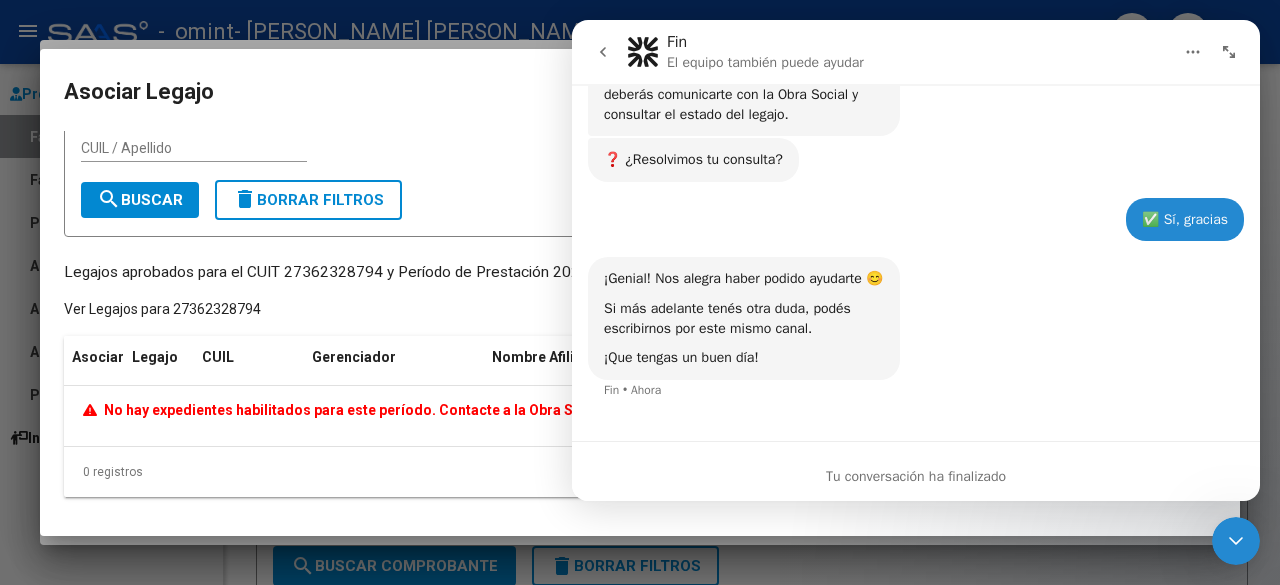 scroll, scrollTop: 1042, scrollLeft: 0, axis: vertical 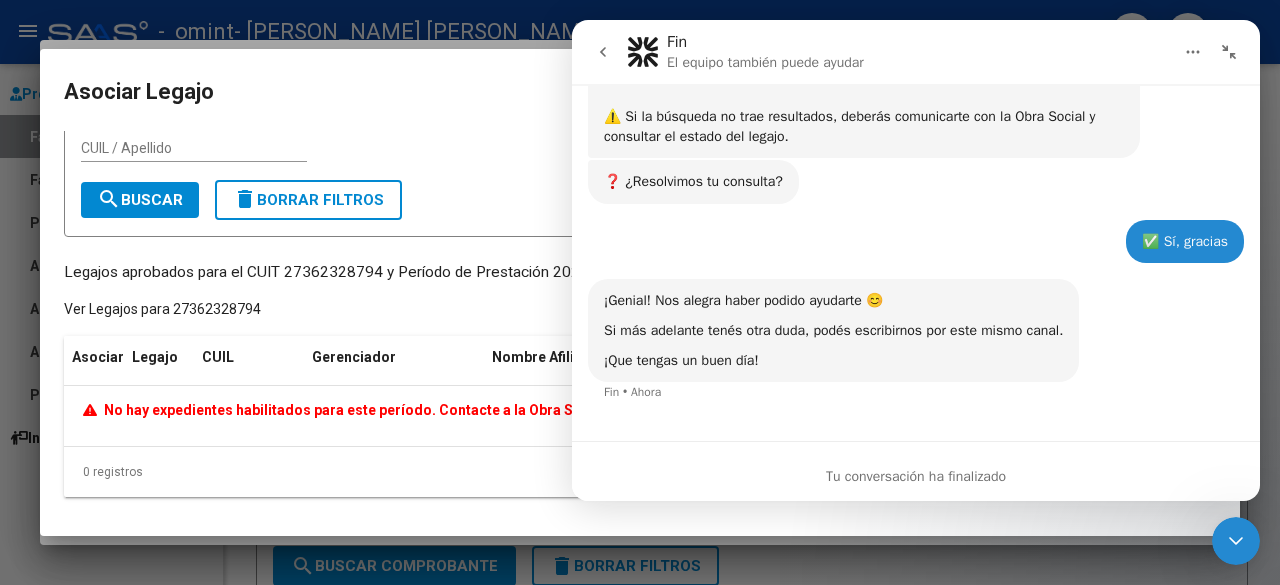 click 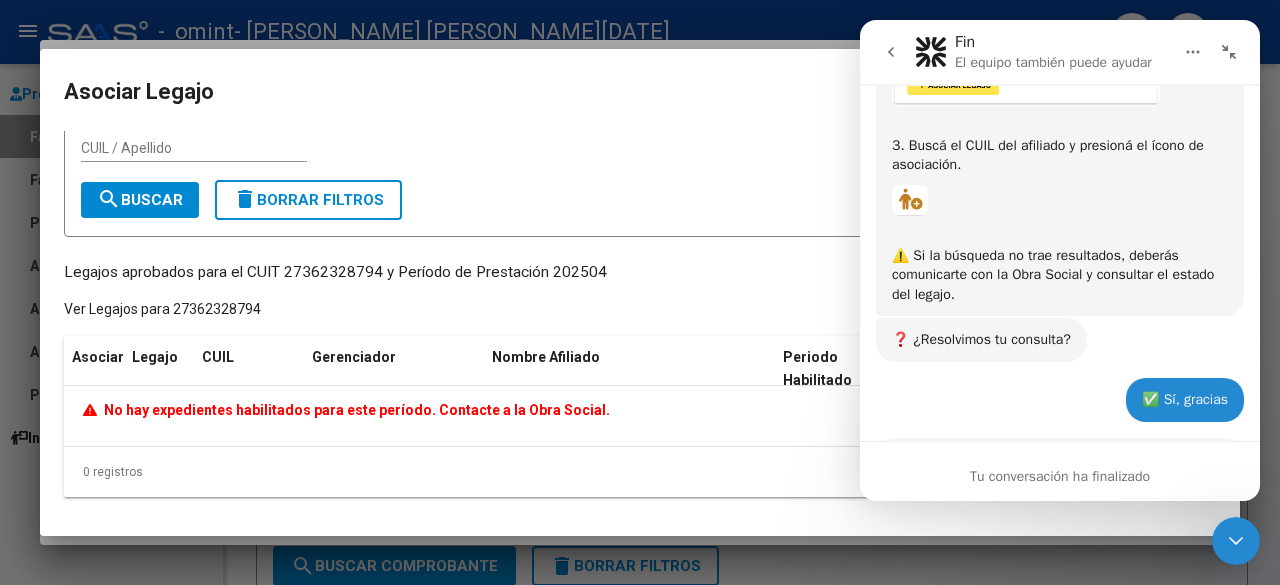 scroll, scrollTop: 1299, scrollLeft: 0, axis: vertical 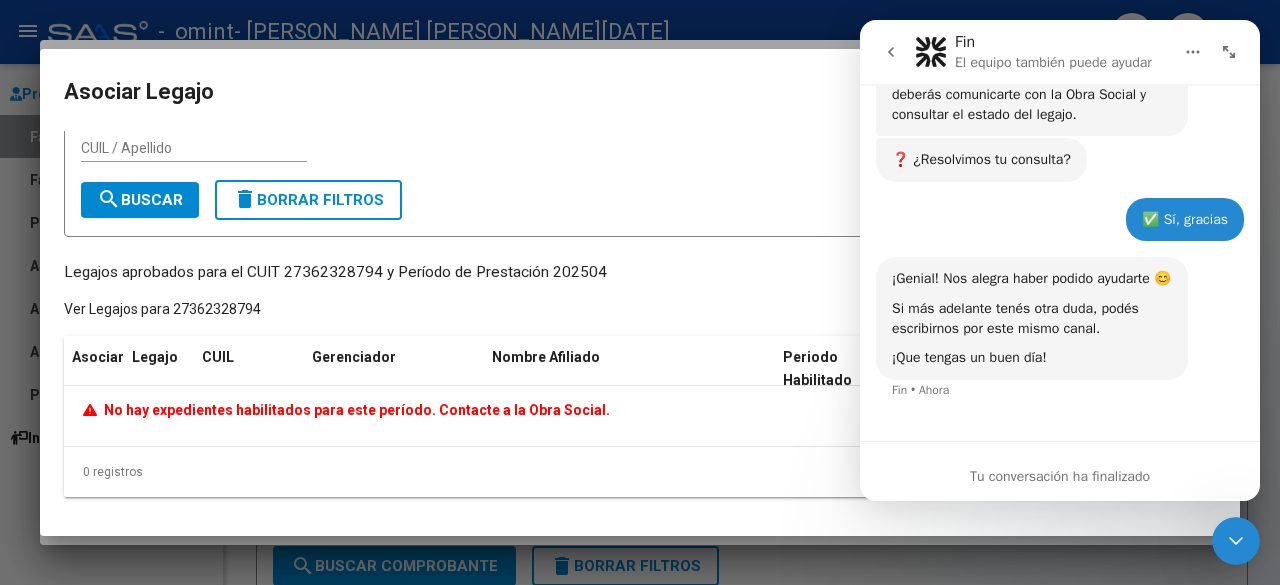 click on "CUIL / Apellido search  Buscar  delete  Borrar Filtros" at bounding box center (640, 176) 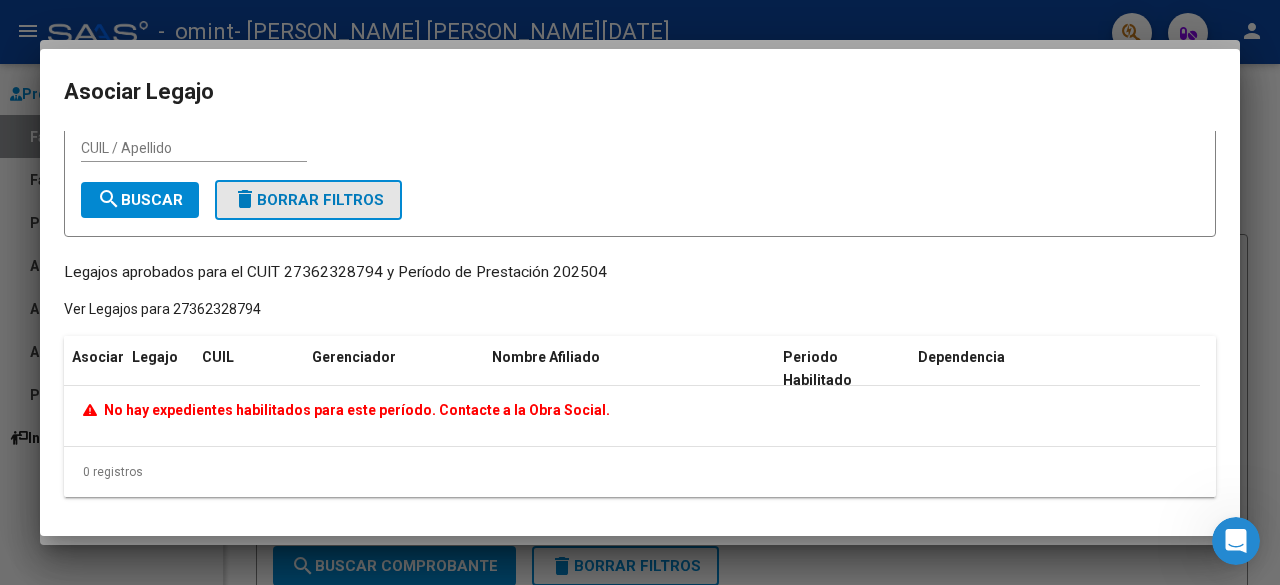 click on "delete  Borrar Filtros" at bounding box center [308, 200] 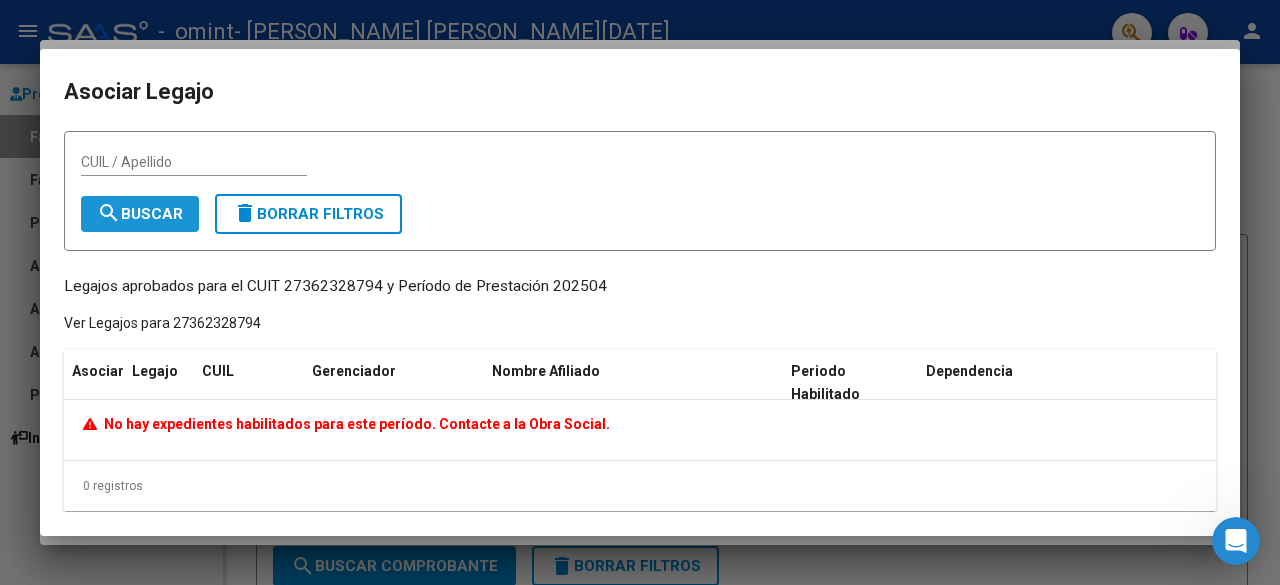 click on "search  Buscar" at bounding box center [140, 214] 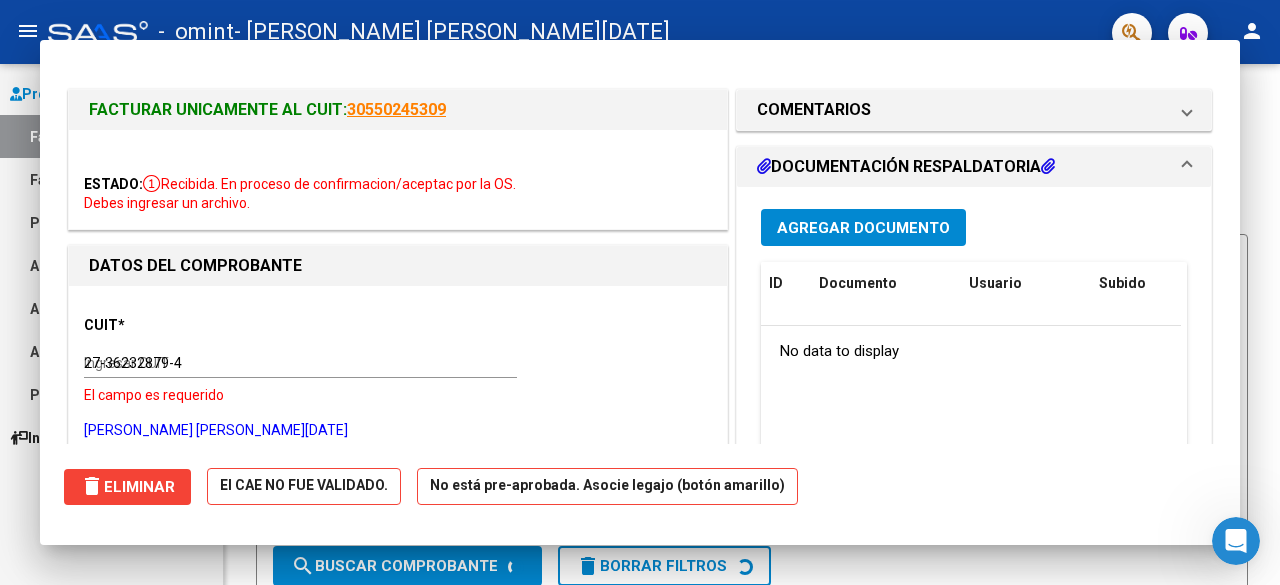 type 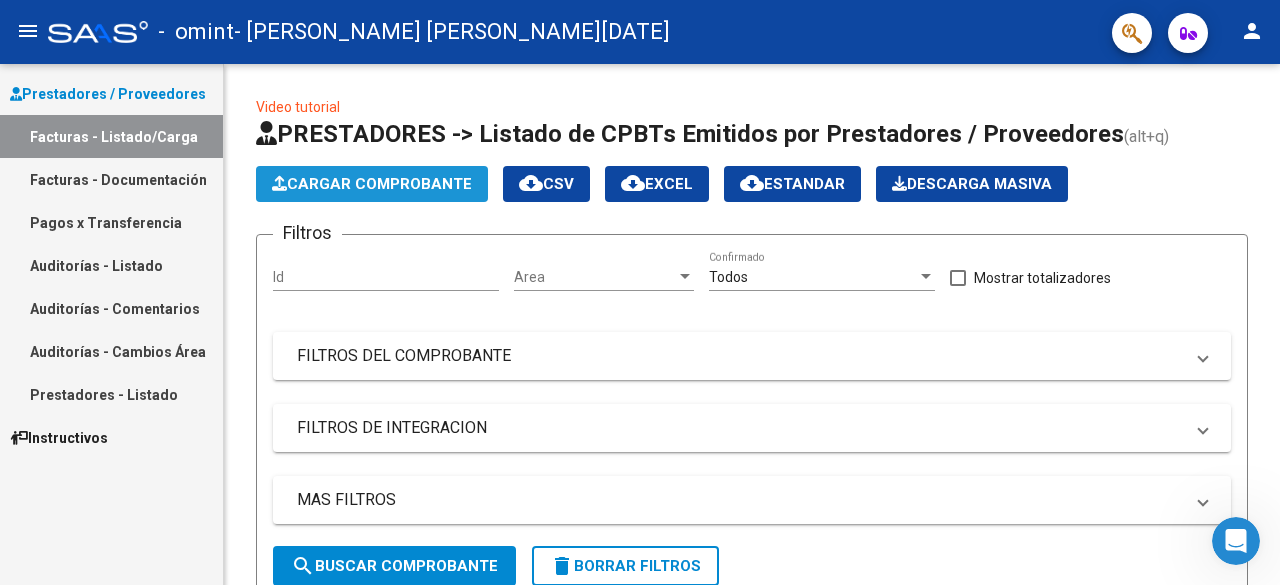 click on "Cargar Comprobante" 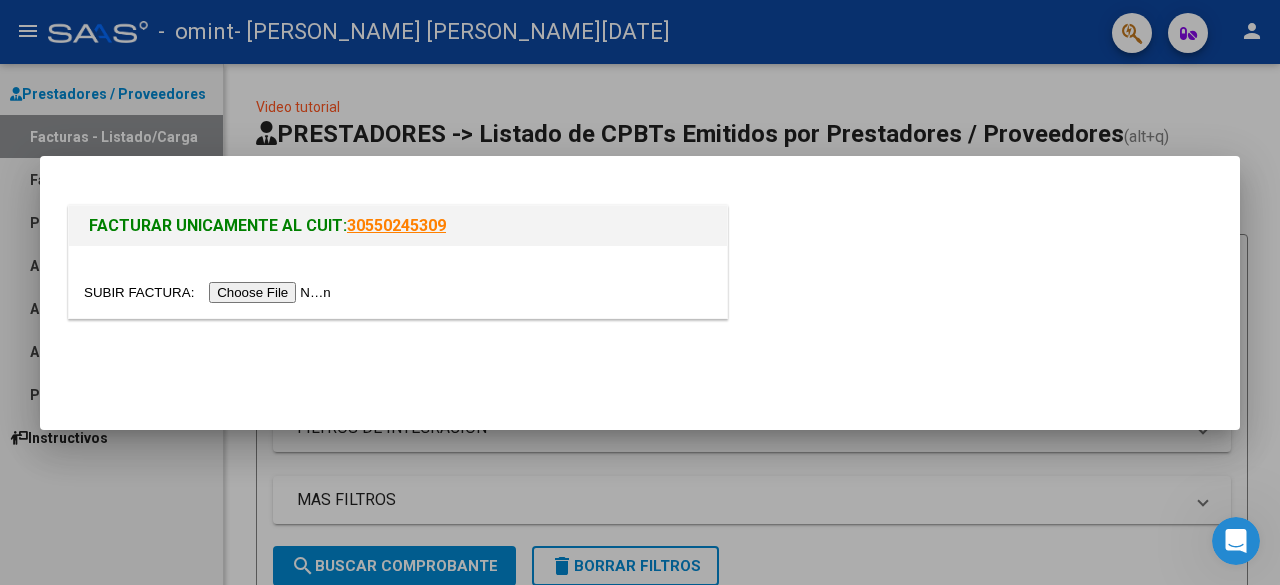 click at bounding box center [210, 292] 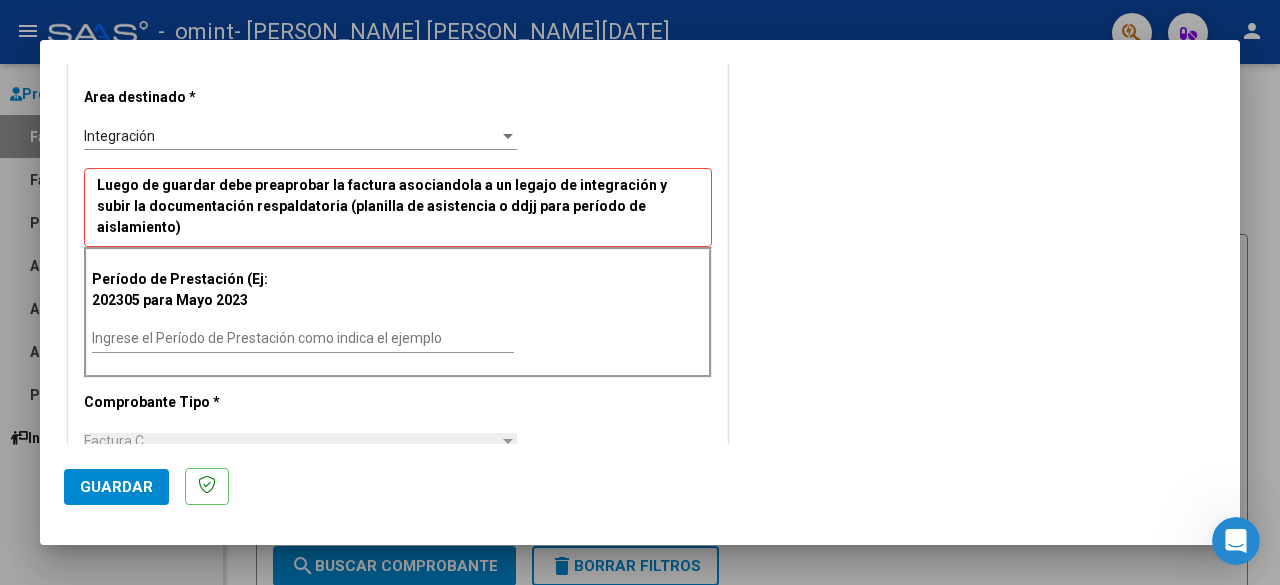 scroll, scrollTop: 408, scrollLeft: 0, axis: vertical 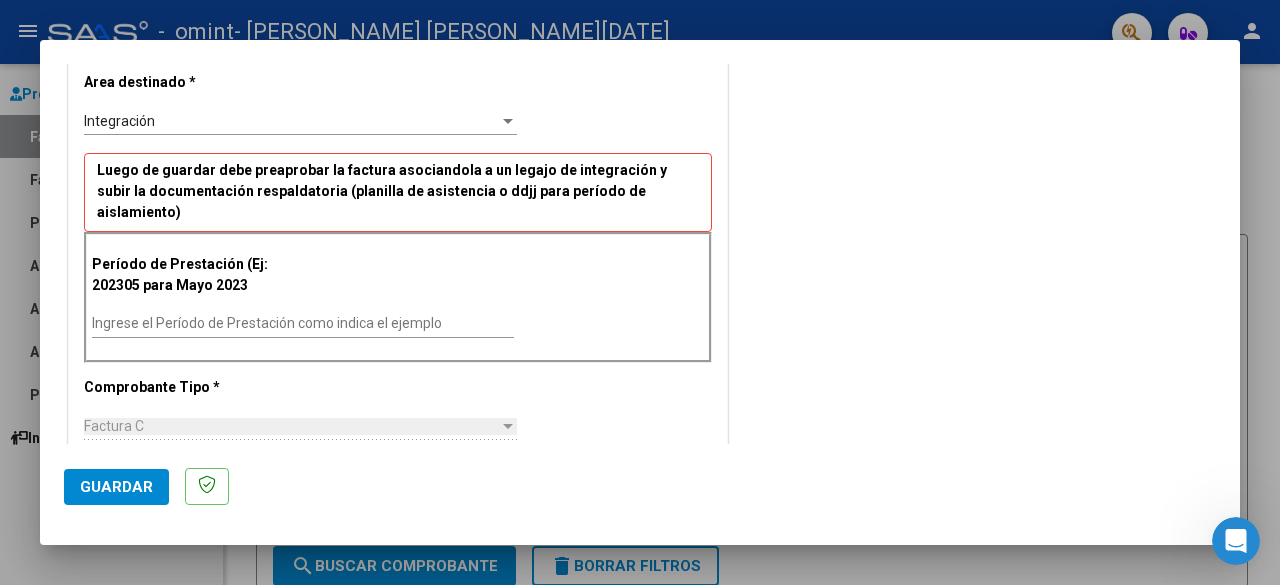 click on "Ingrese el Período de Prestación como indica el ejemplo" at bounding box center [303, 324] 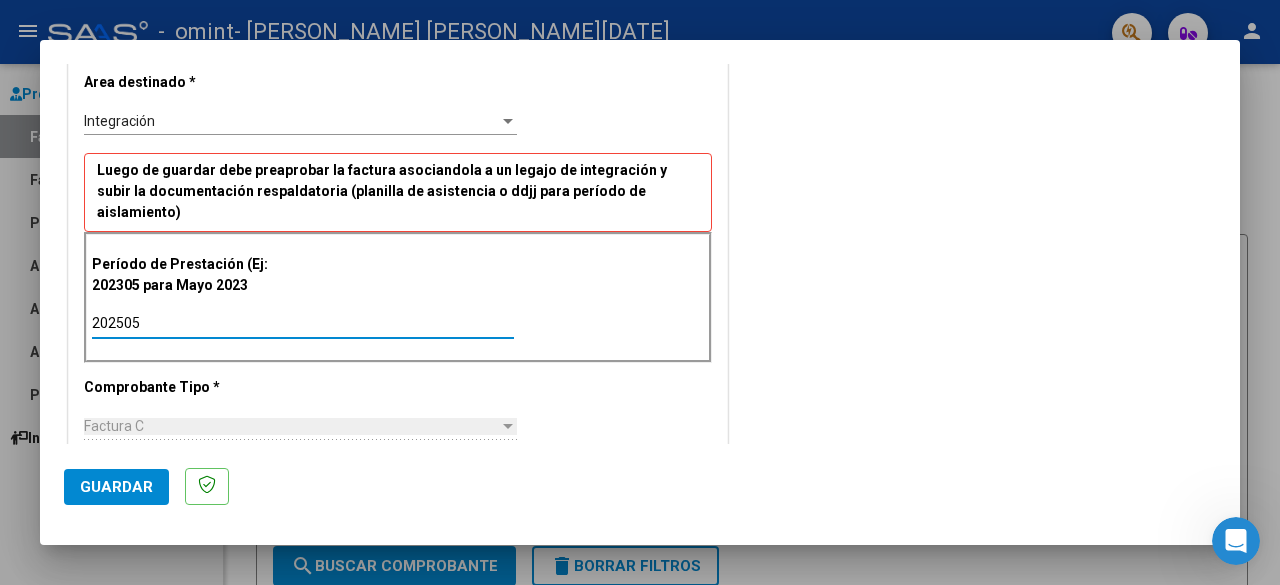 type on "202505" 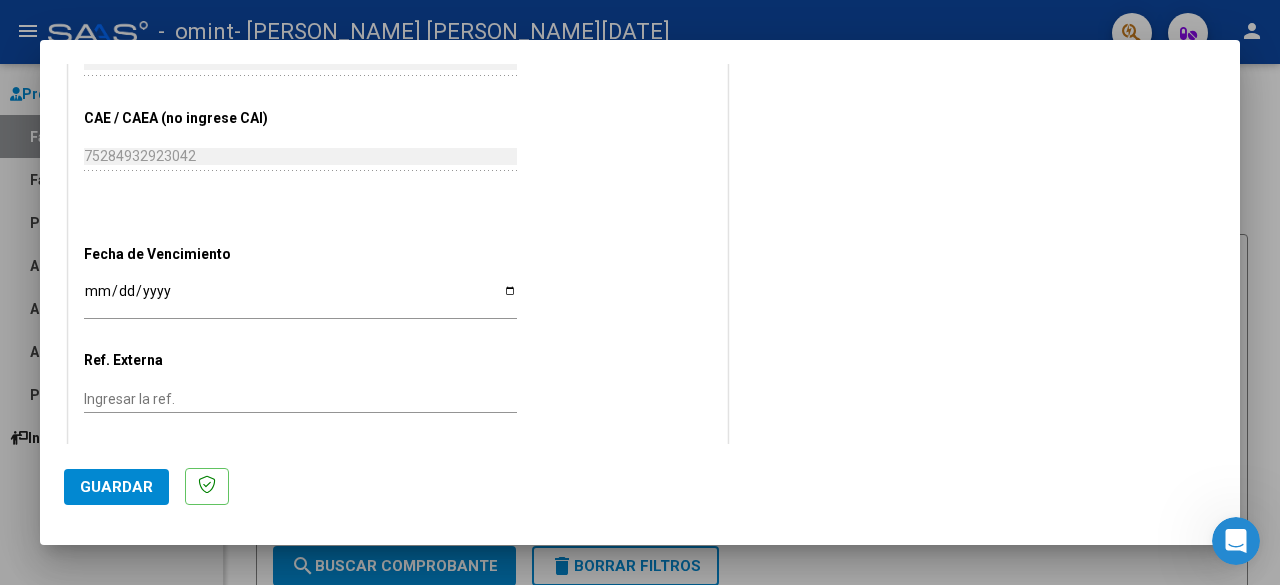 scroll, scrollTop: 1237, scrollLeft: 0, axis: vertical 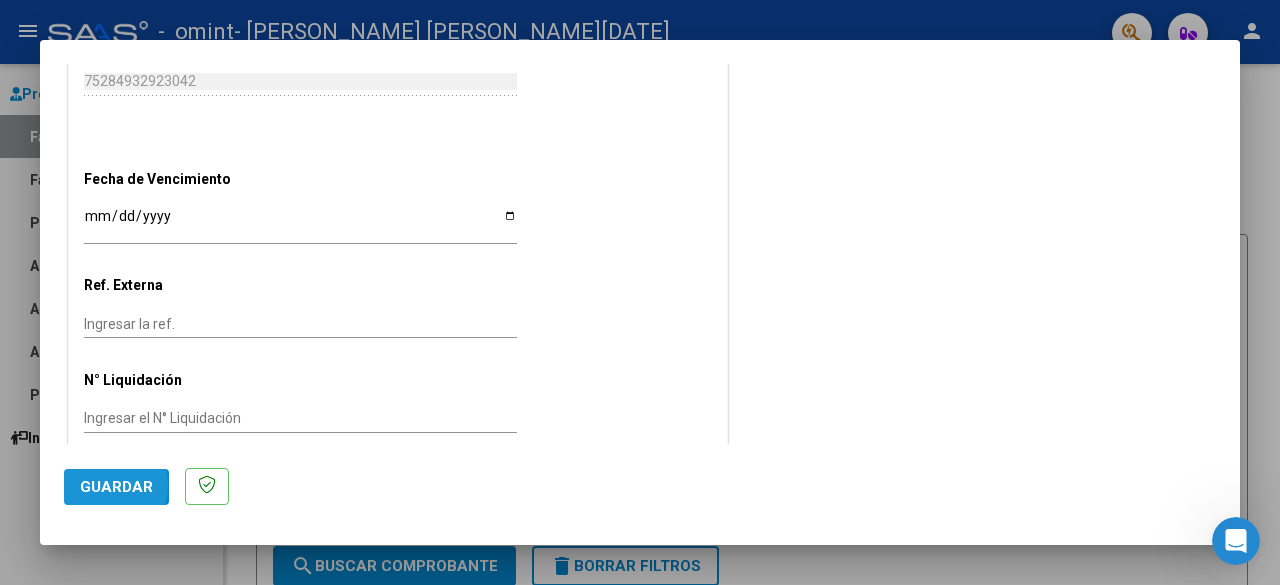 click on "Guardar" 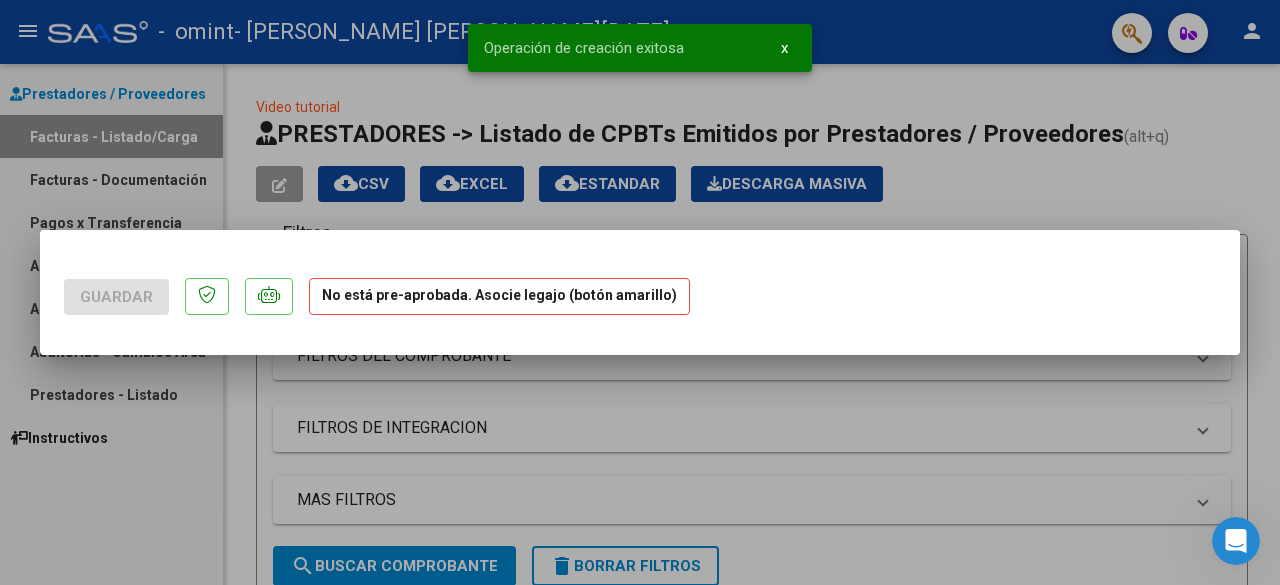 scroll, scrollTop: 0, scrollLeft: 0, axis: both 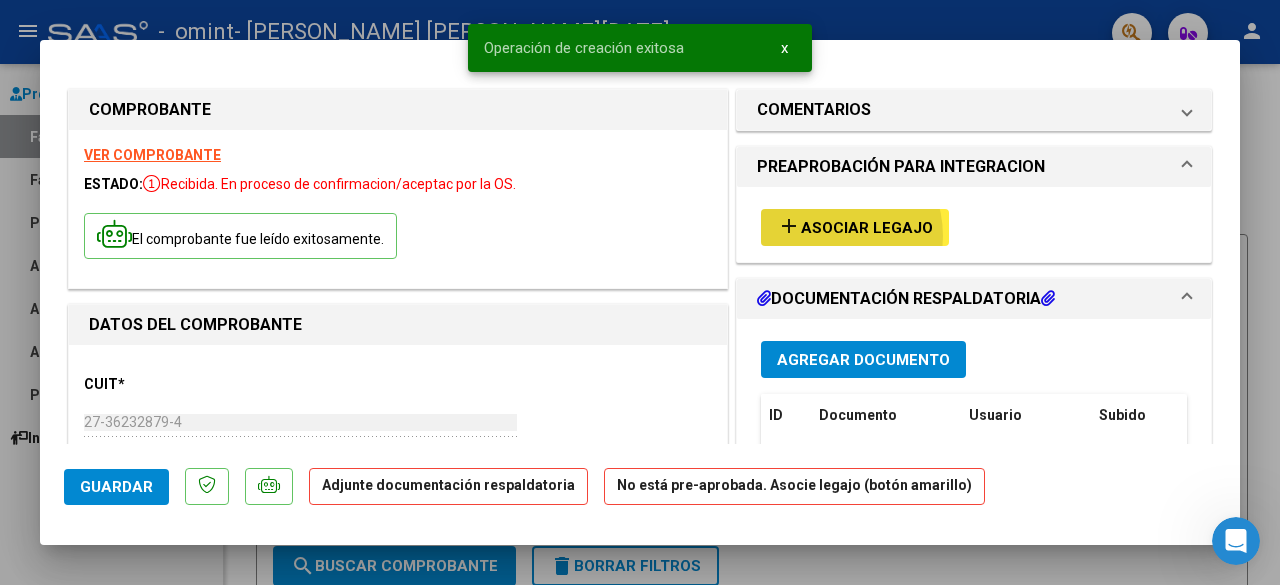 click on "add Asociar Legajo" at bounding box center (855, 227) 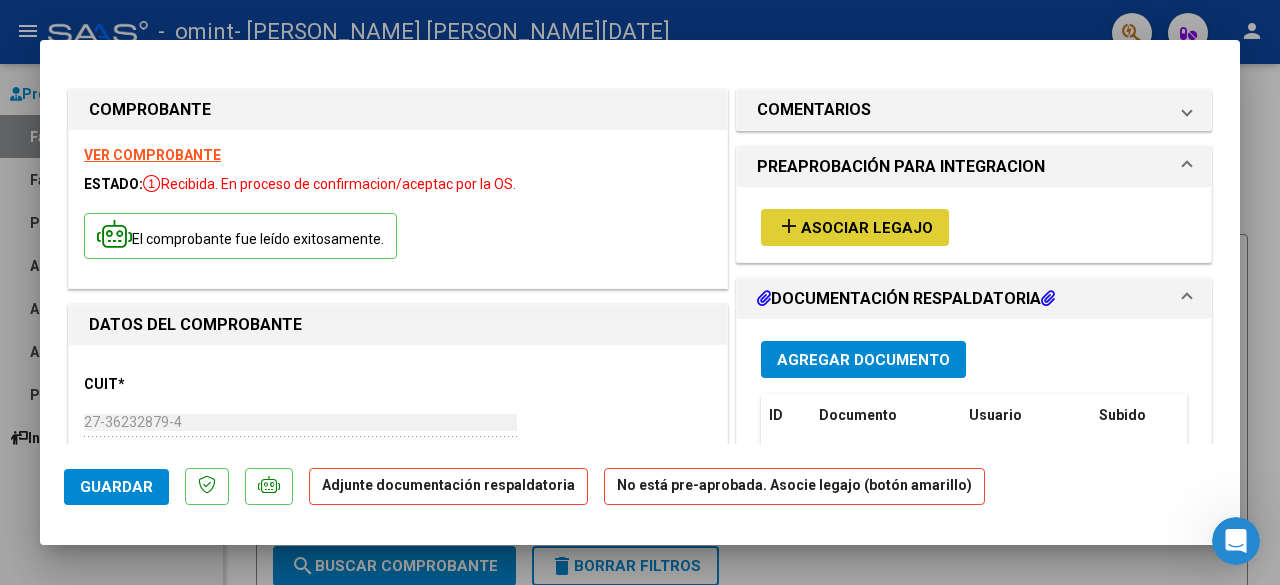 type 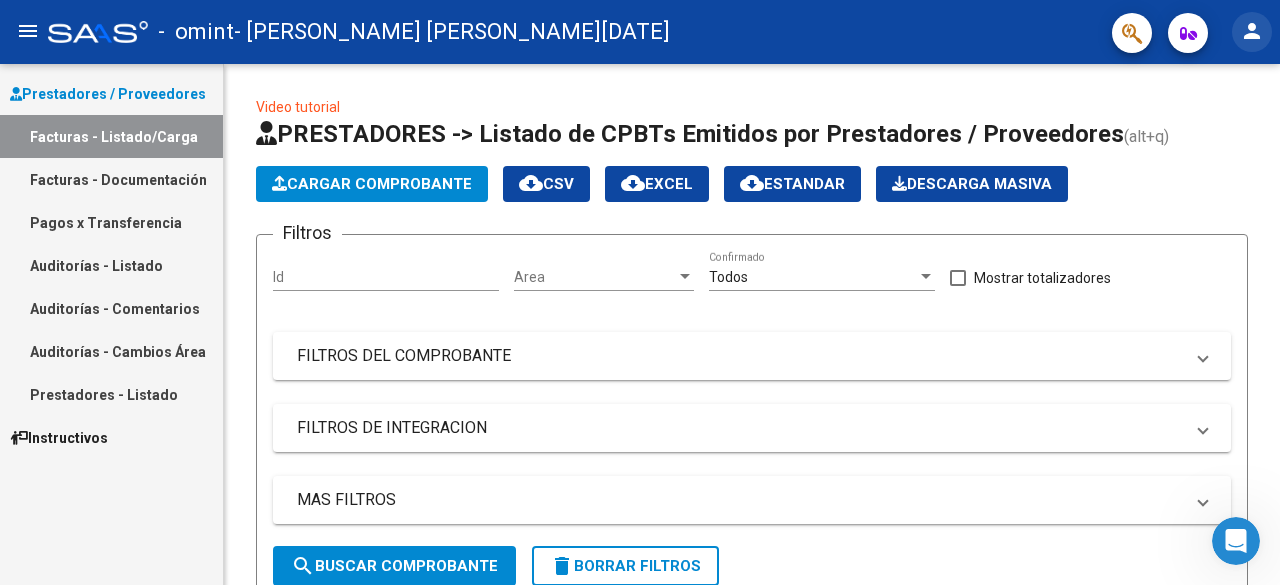 click on "person" 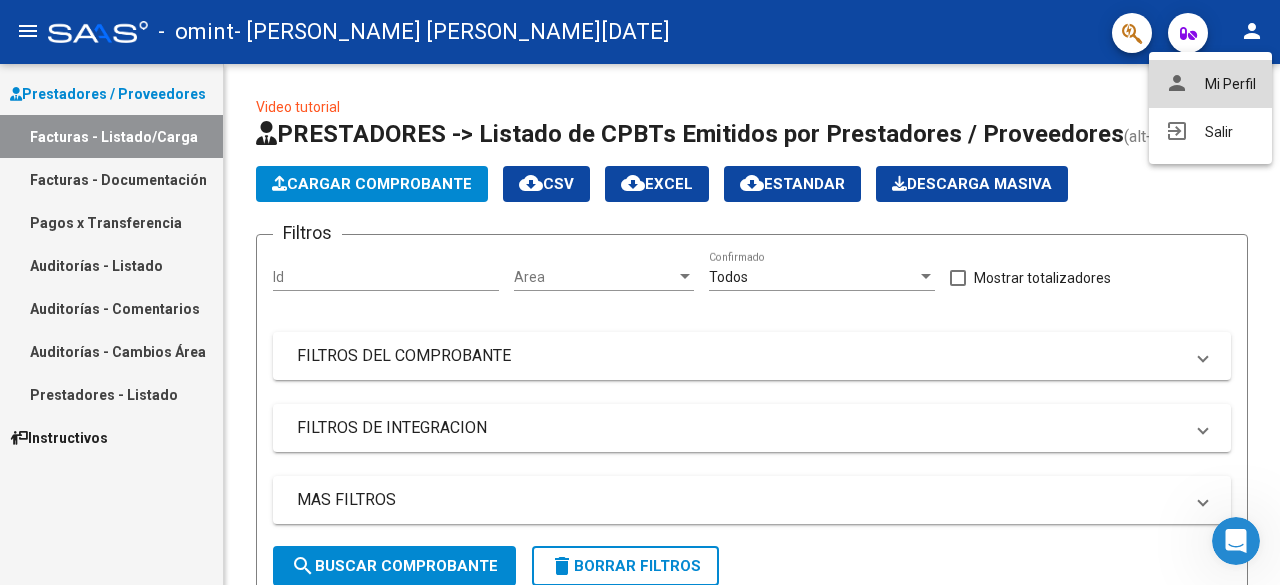 click on "person  Mi Perfil" at bounding box center [1210, 84] 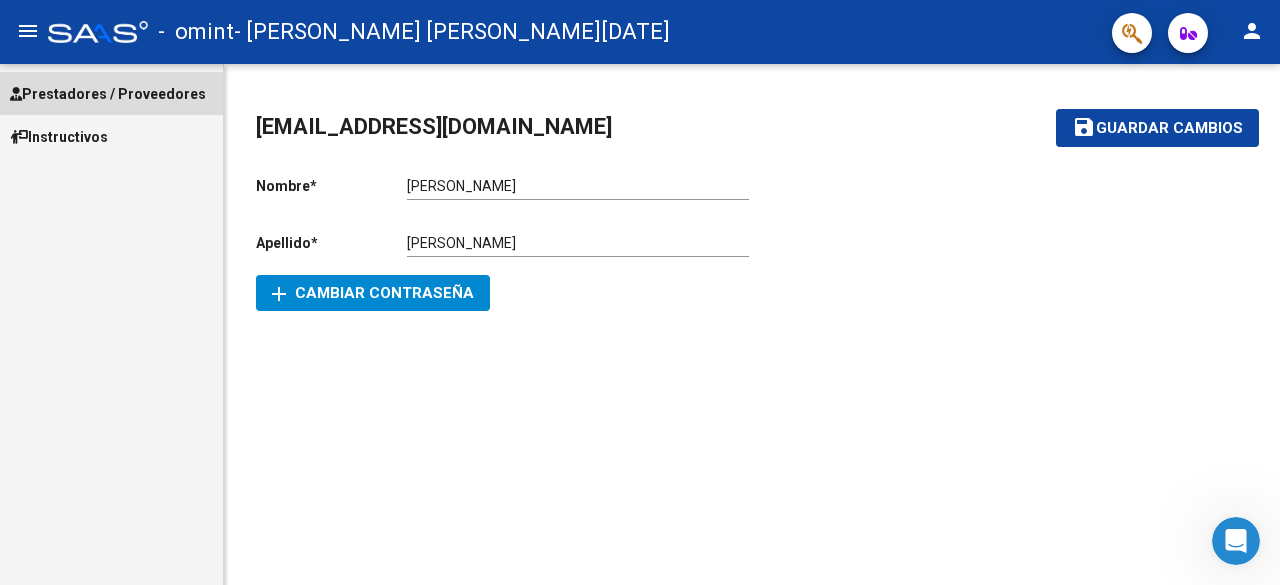 click on "Prestadores / Proveedores" at bounding box center (108, 94) 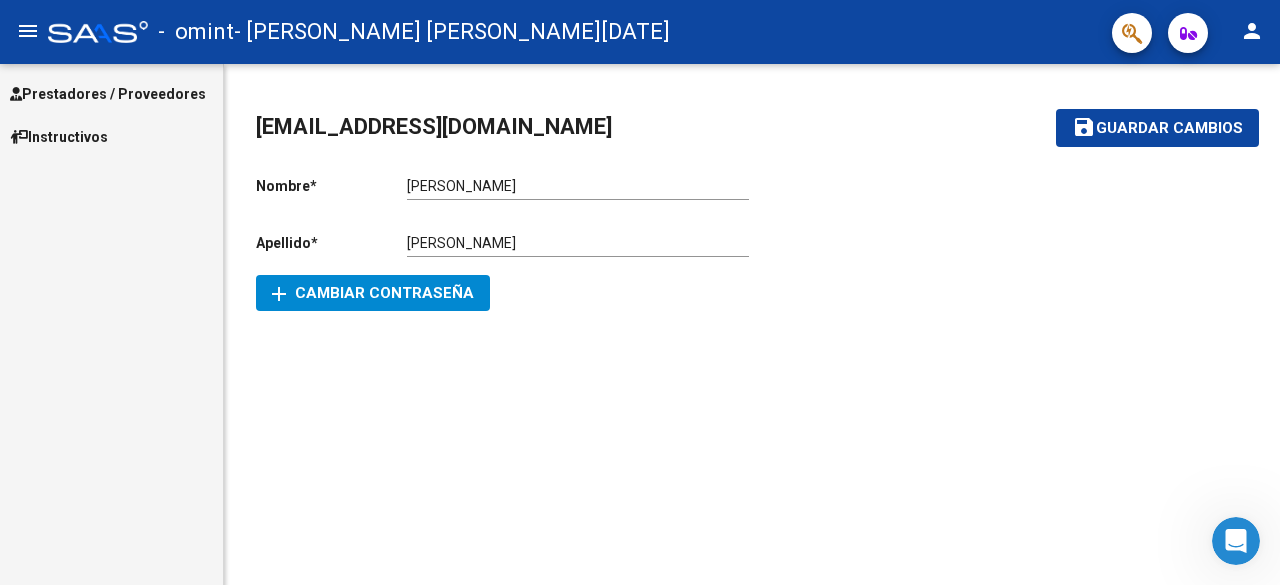 click on "[EMAIL_ADDRESS][DOMAIN_NAME]    save Guardar cambios Nombre  *   [PERSON_NAME] nombre  Apellido  *   [PERSON_NAME] Ingresar apellido  Email * [EMAIL_ADDRESS][DOMAIN_NAME] Email add  Cambiar Contraseña" 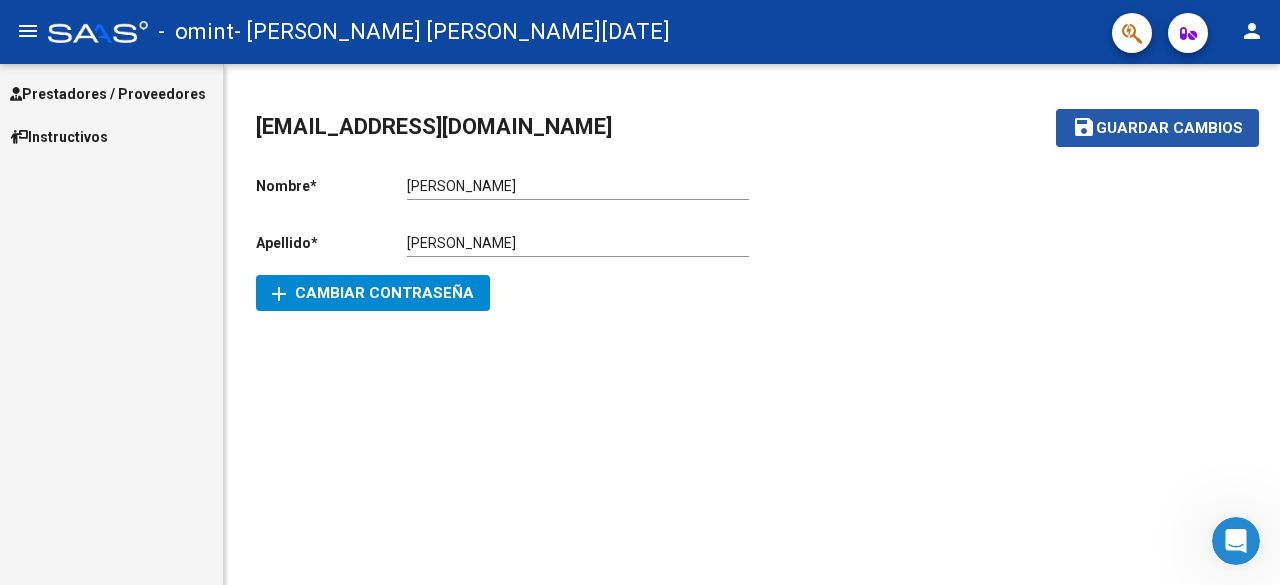 click on "Guardar cambios" 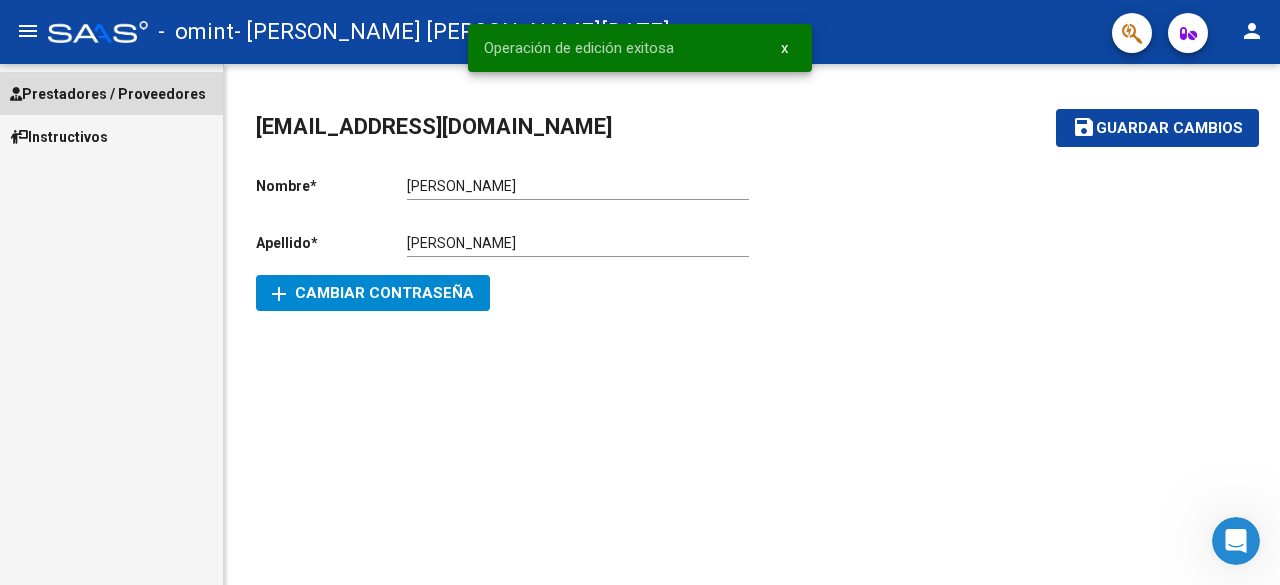 click on "Prestadores / Proveedores" at bounding box center [108, 94] 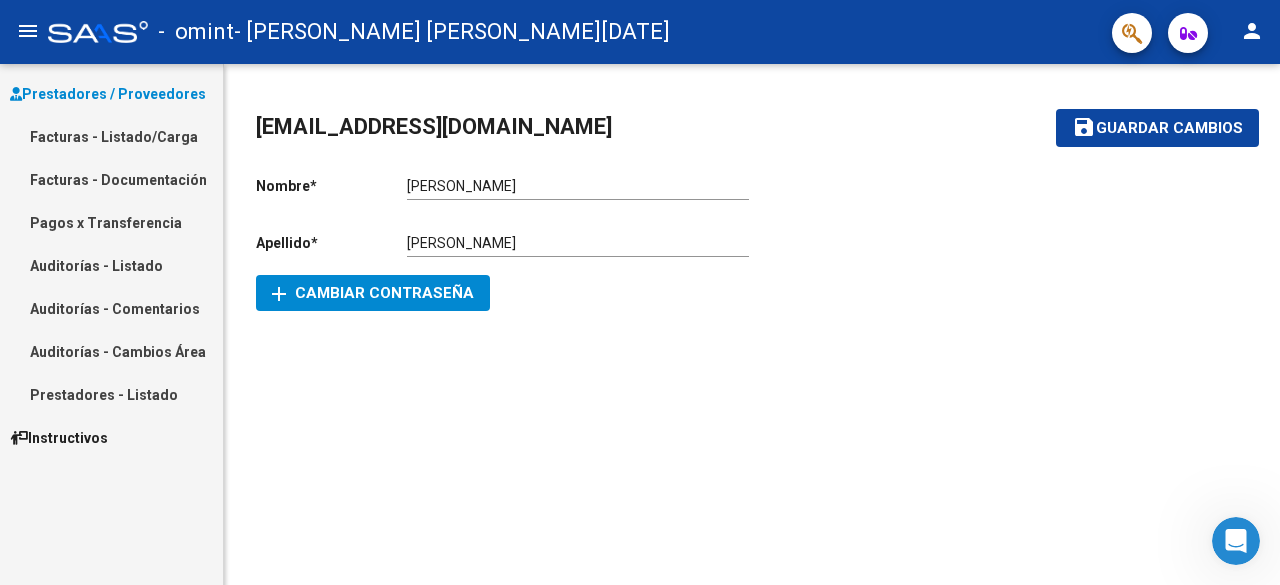 click on "Auditorías - Listado" at bounding box center (111, 265) 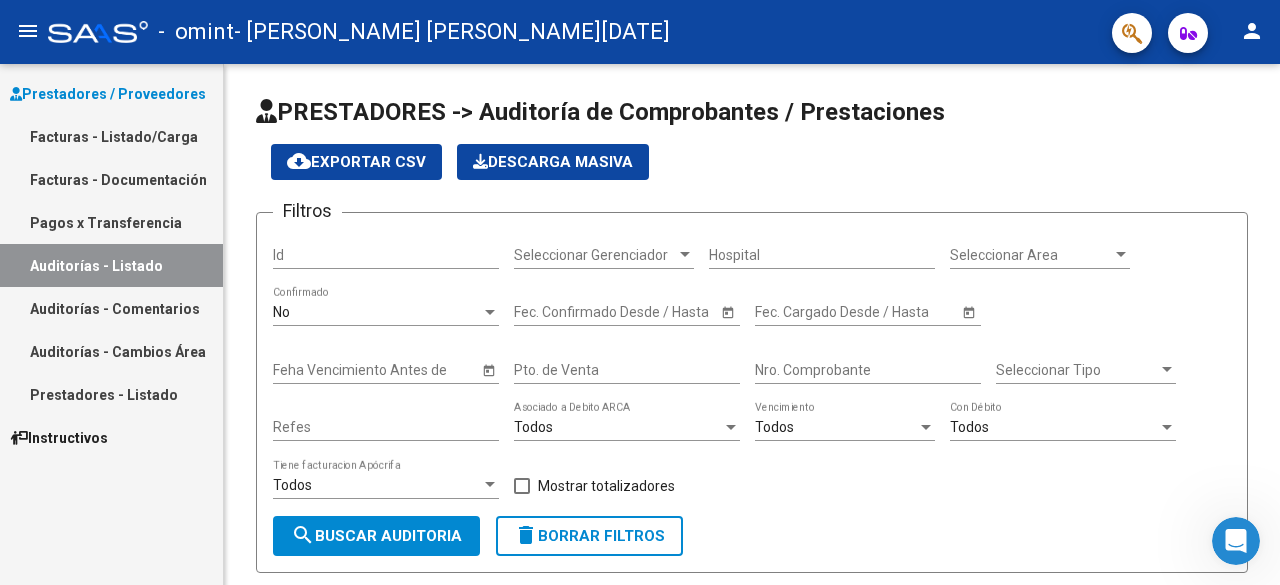 click on "Facturas - Listado/Carga" at bounding box center (111, 136) 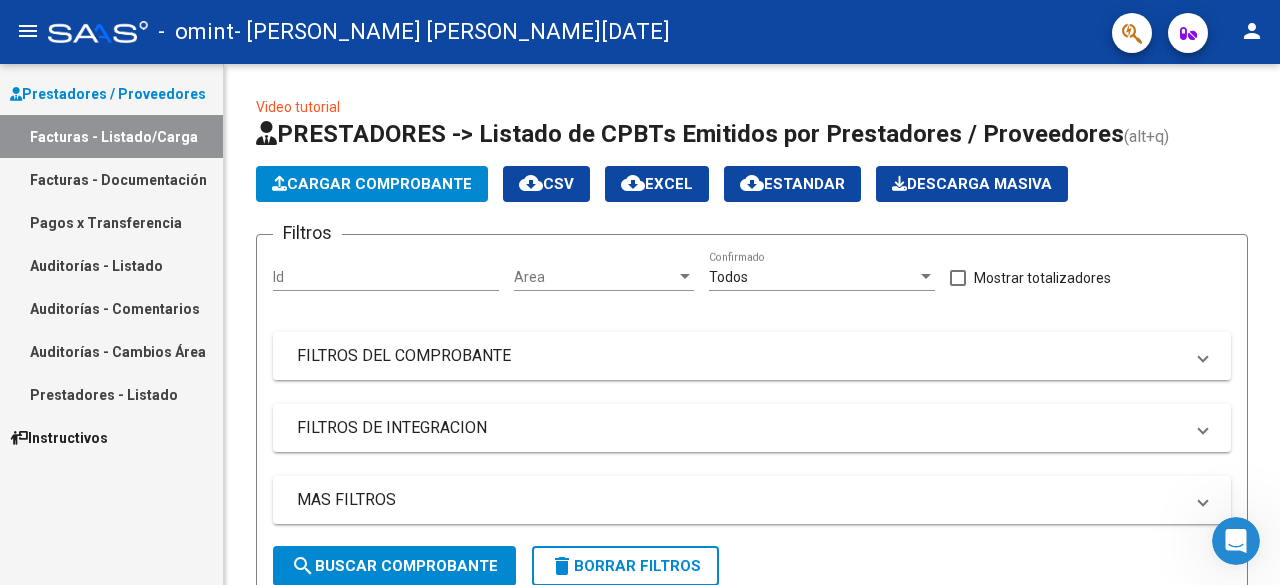 click on "FILTROS DEL COMPROBANTE" at bounding box center (748, 356) 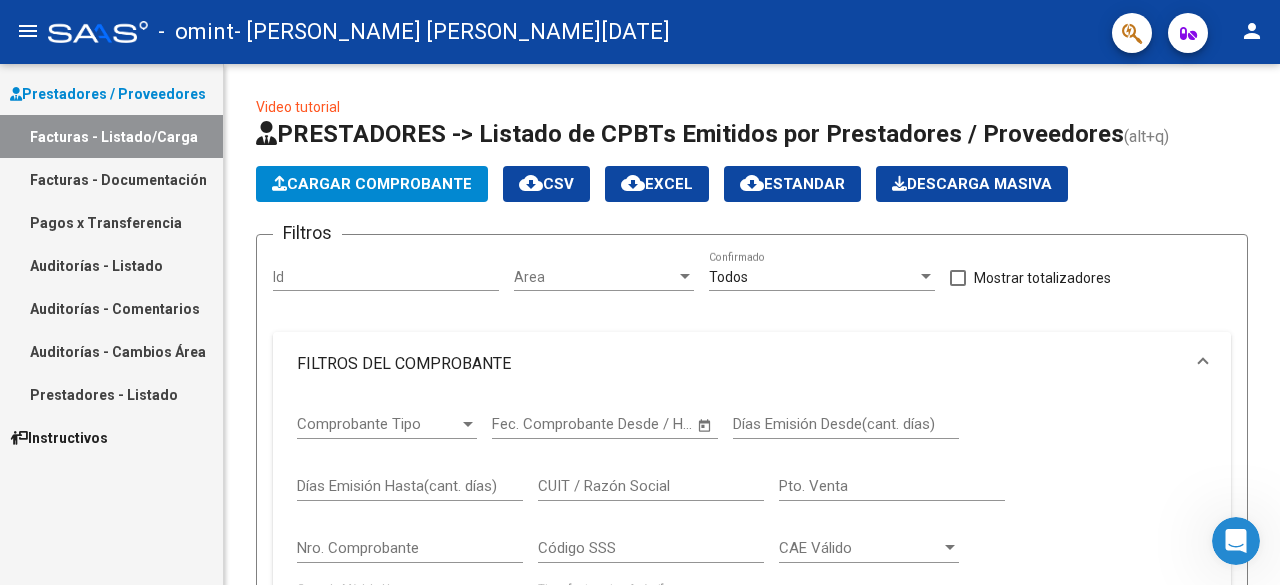 click on "FILTROS DEL COMPROBANTE" at bounding box center [748, 364] 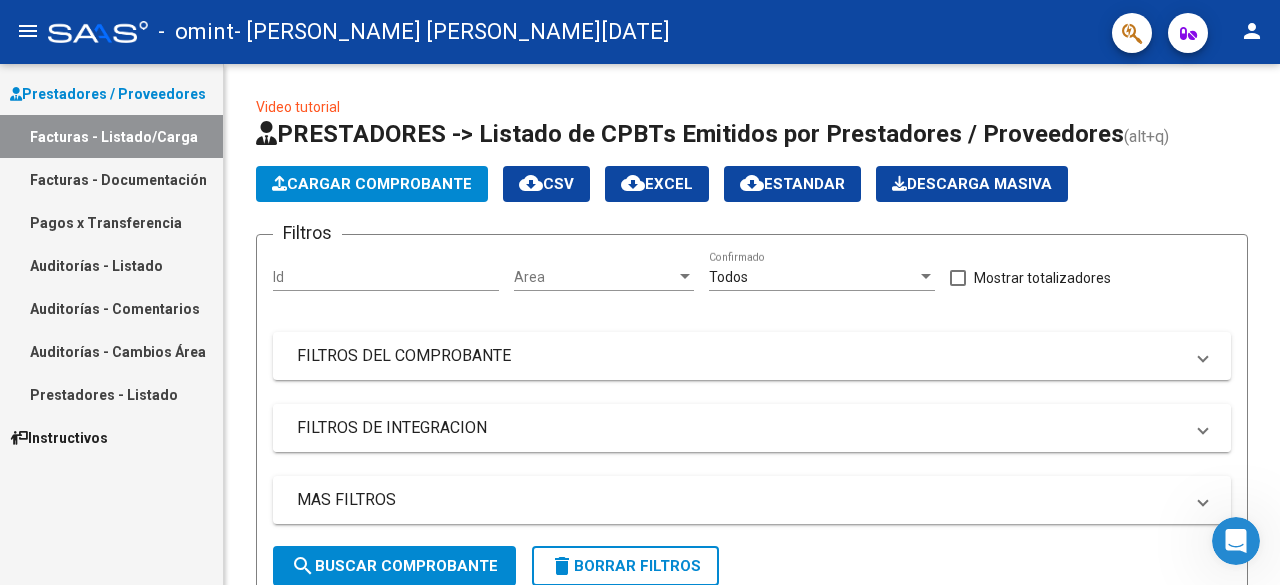 click on "FILTROS DE INTEGRACION" at bounding box center [740, 428] 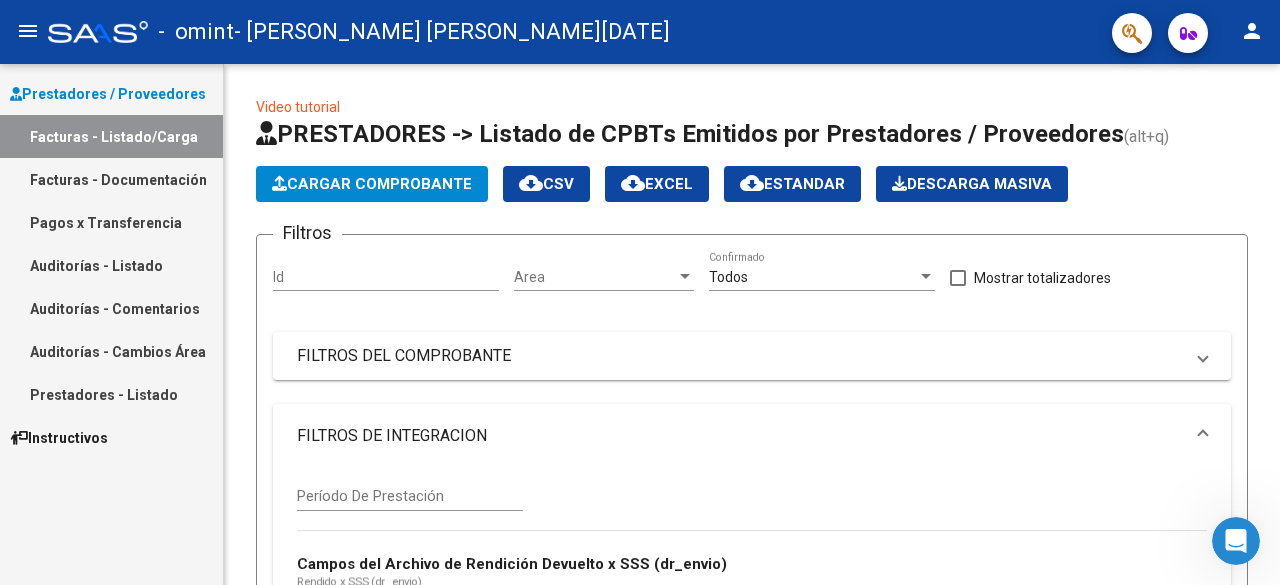 drag, startPoint x: 1266, startPoint y: 425, endPoint x: 1279, endPoint y: 325, distance: 100.84146 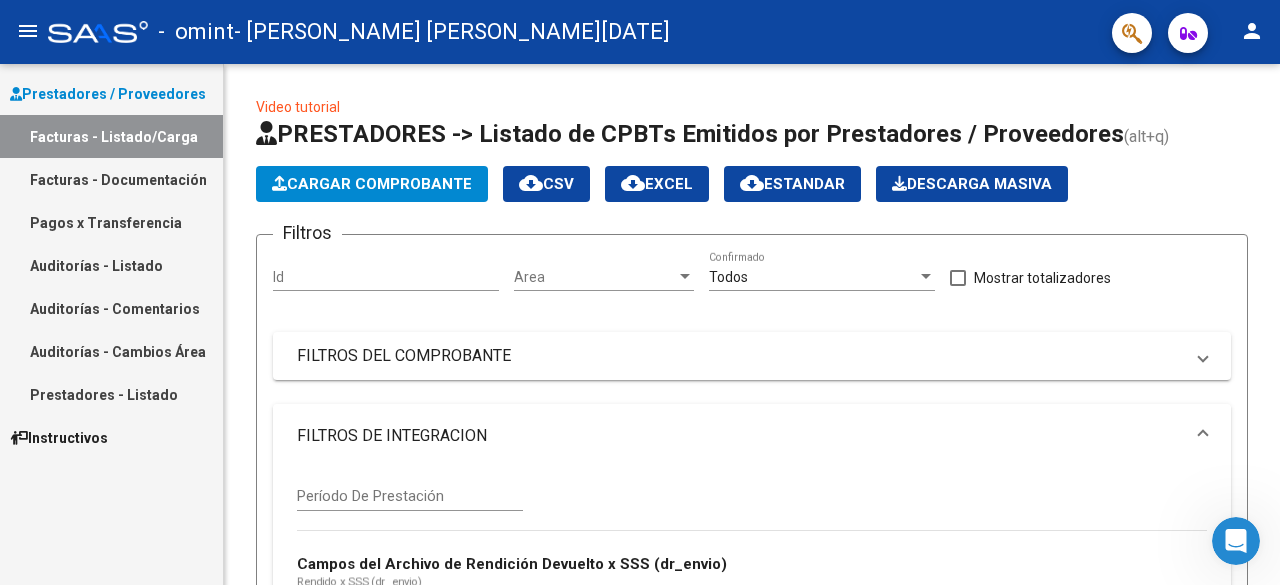 click at bounding box center [1203, 436] 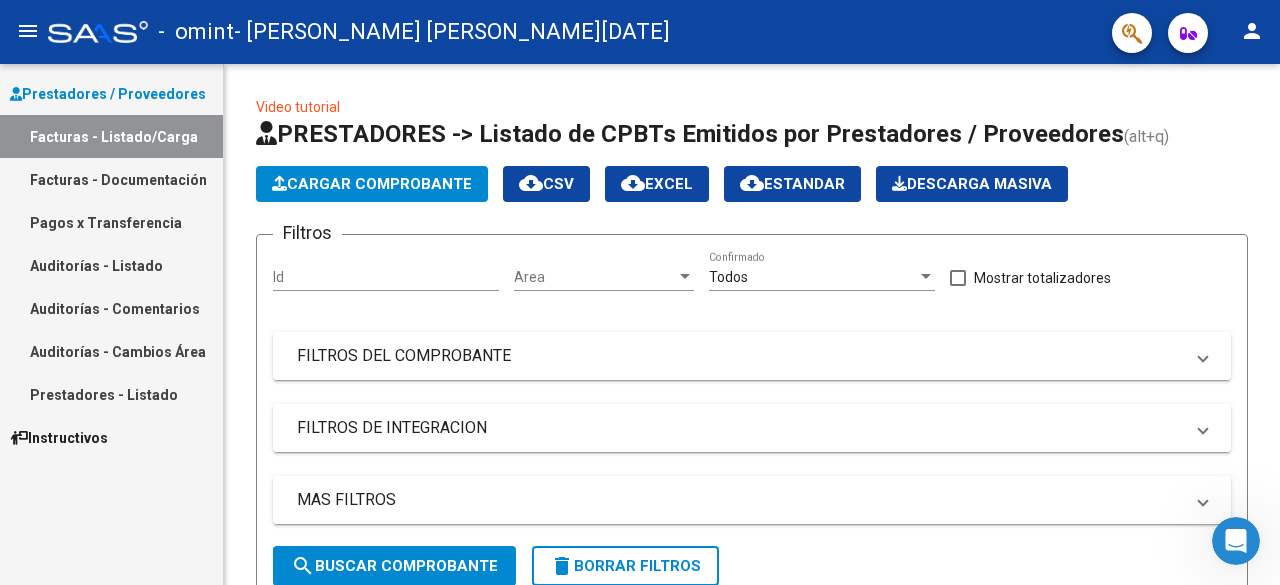 click on "search  Buscar Comprobante" 